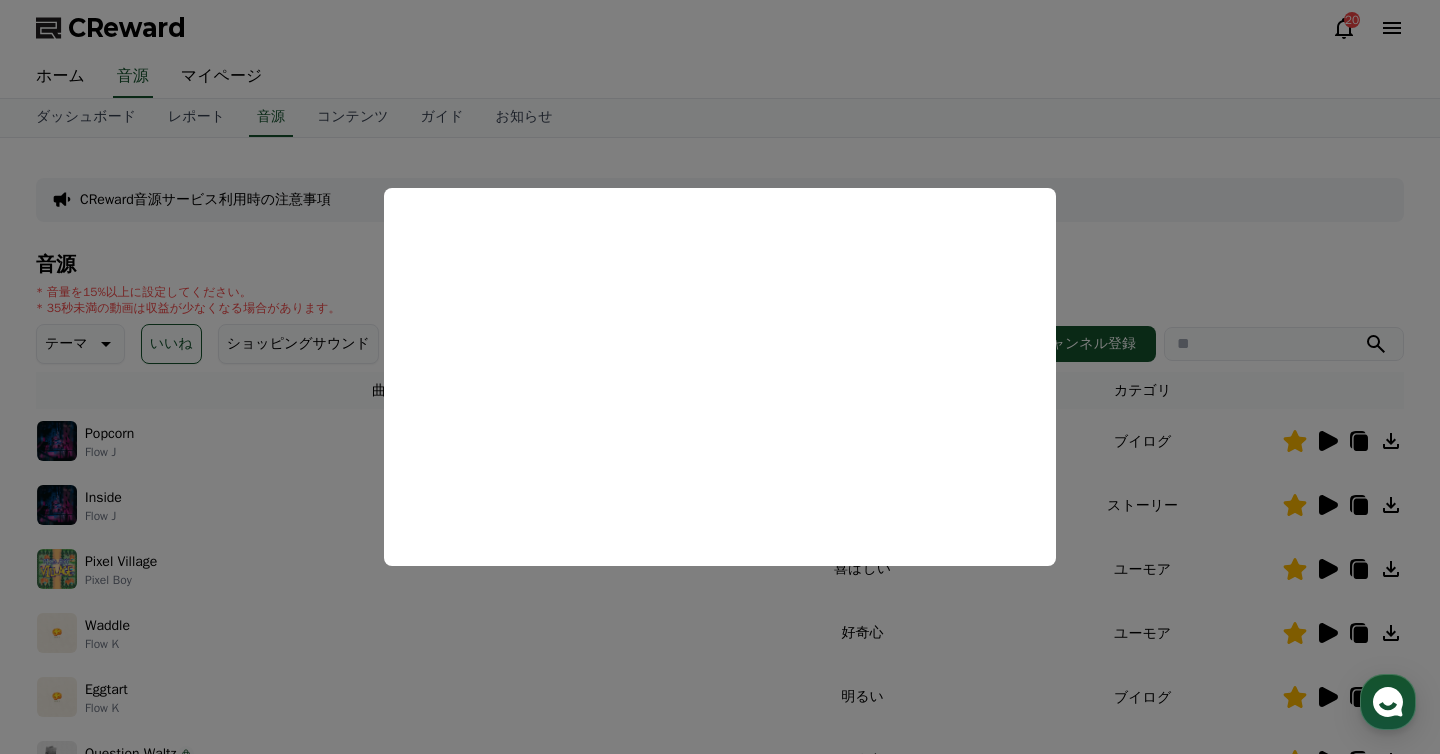 click at bounding box center (720, 377) 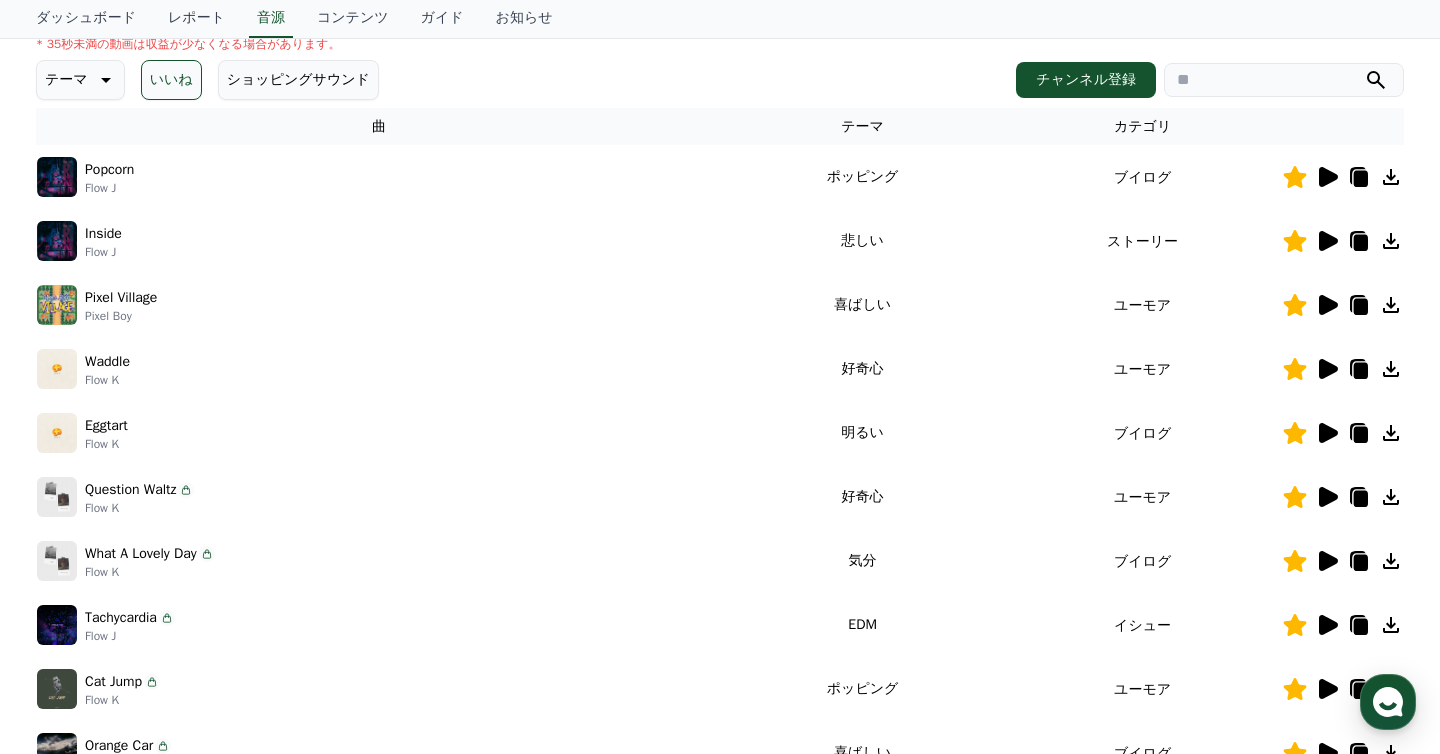 scroll, scrollTop: 600, scrollLeft: 0, axis: vertical 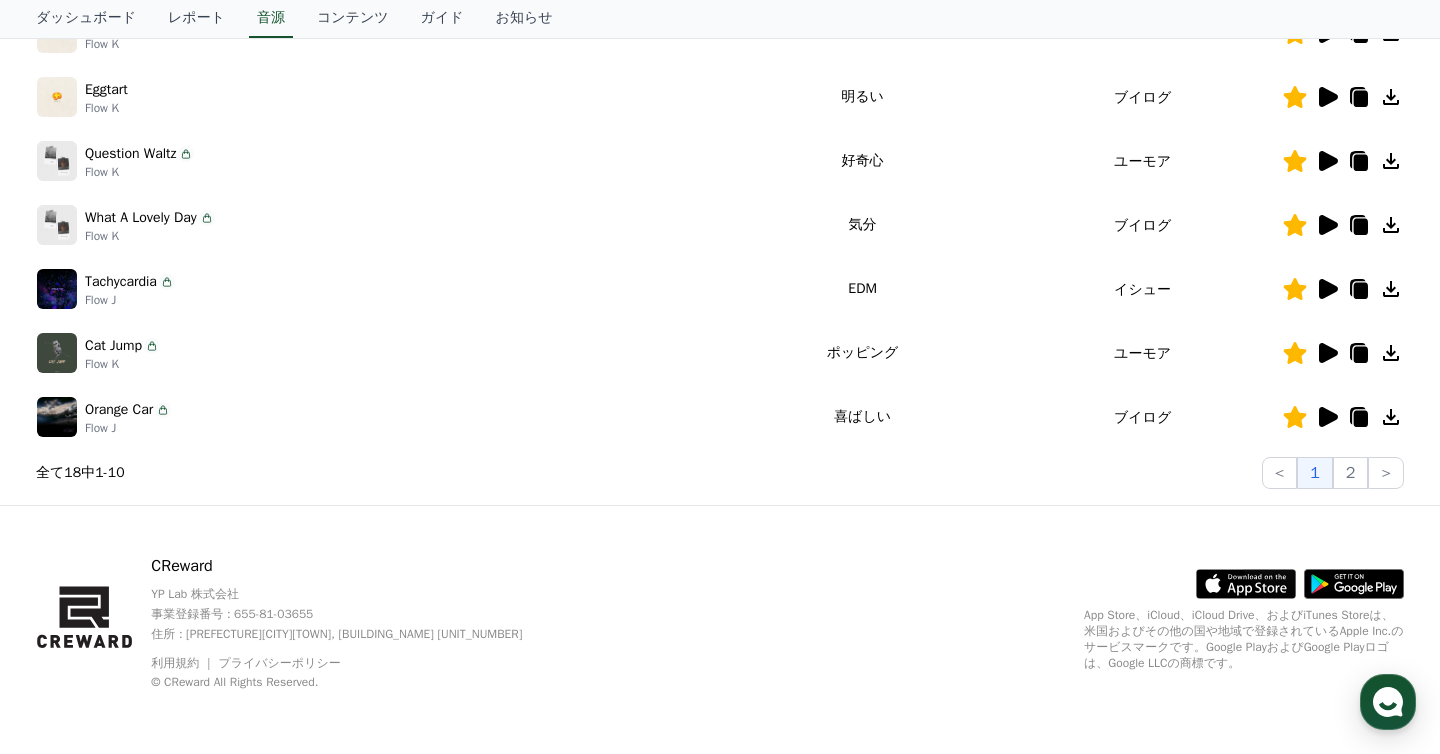 click 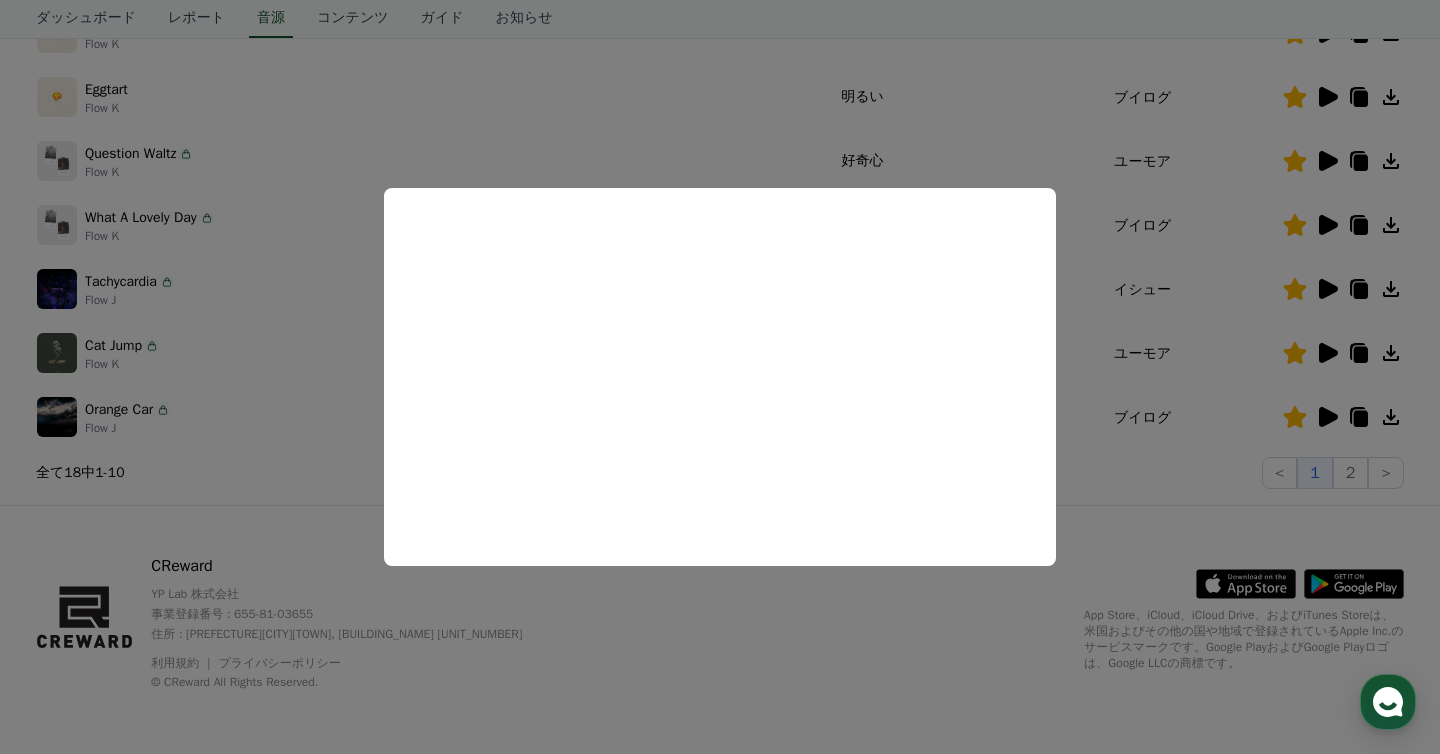 click at bounding box center [720, 377] 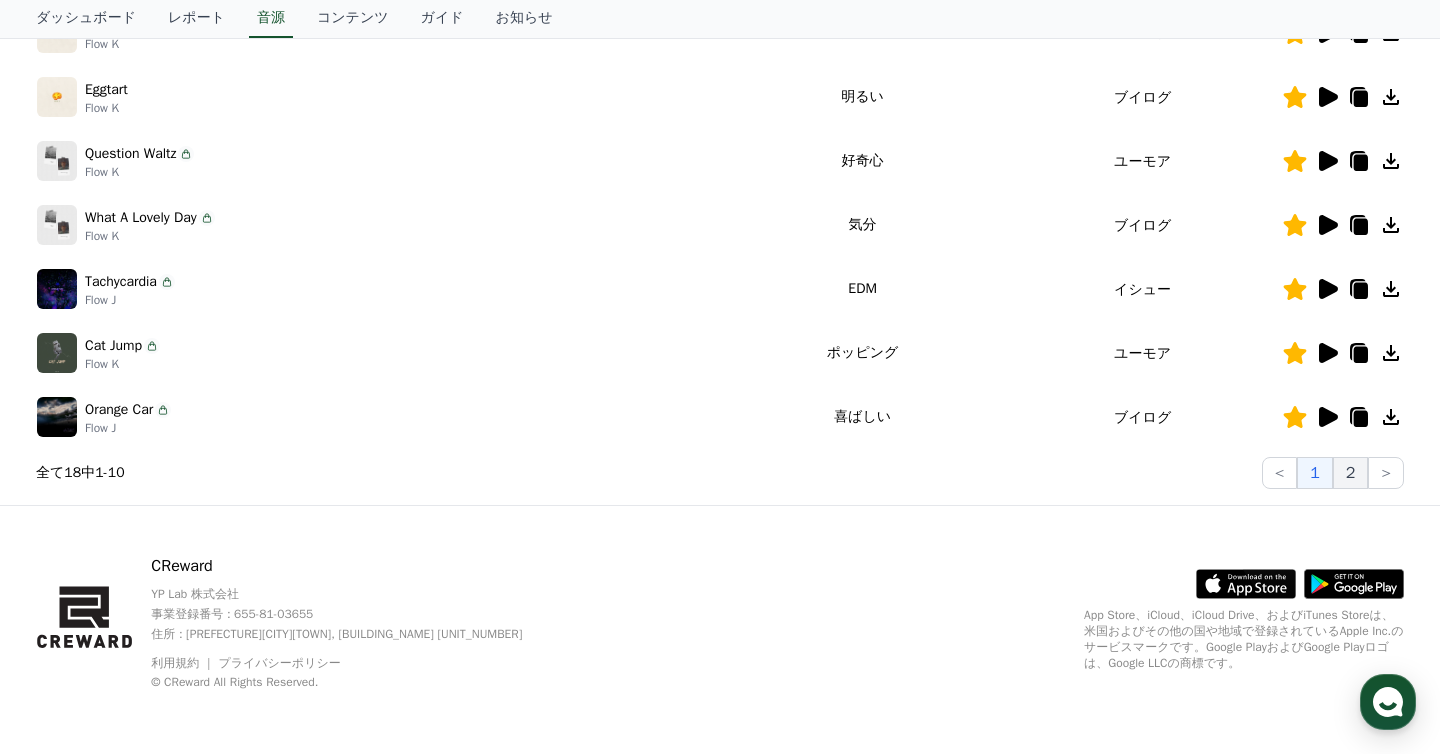 click on "2" at bounding box center [1351, 473] 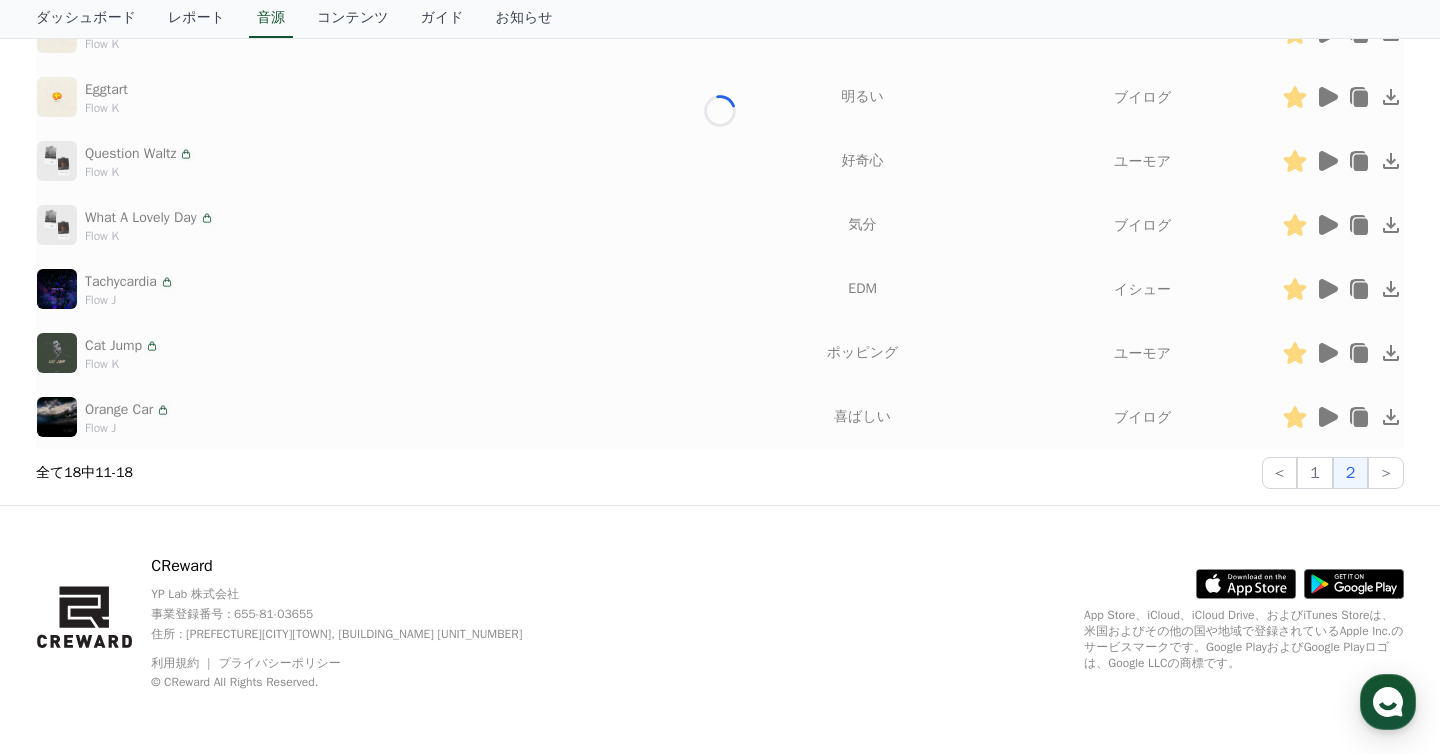 scroll, scrollTop: 472, scrollLeft: 0, axis: vertical 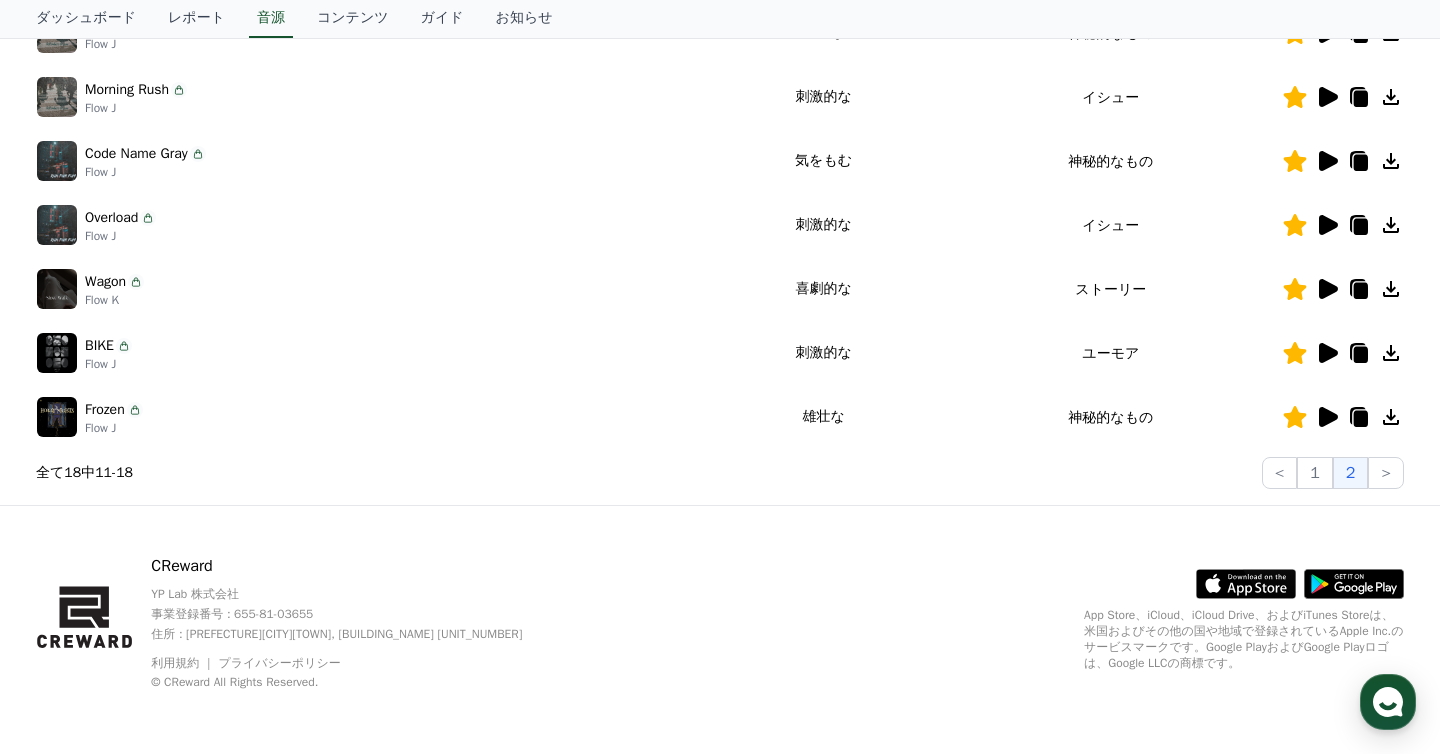 click 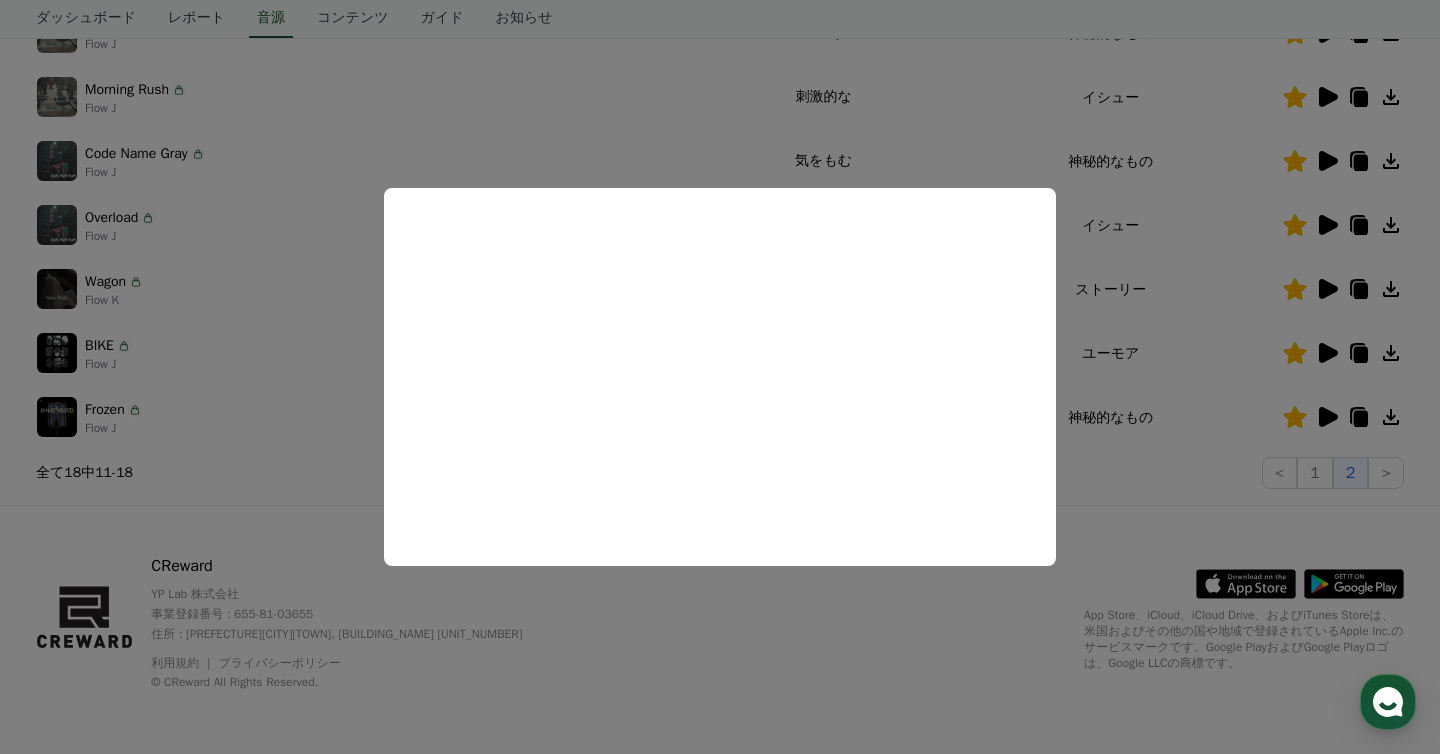 click at bounding box center [720, 377] 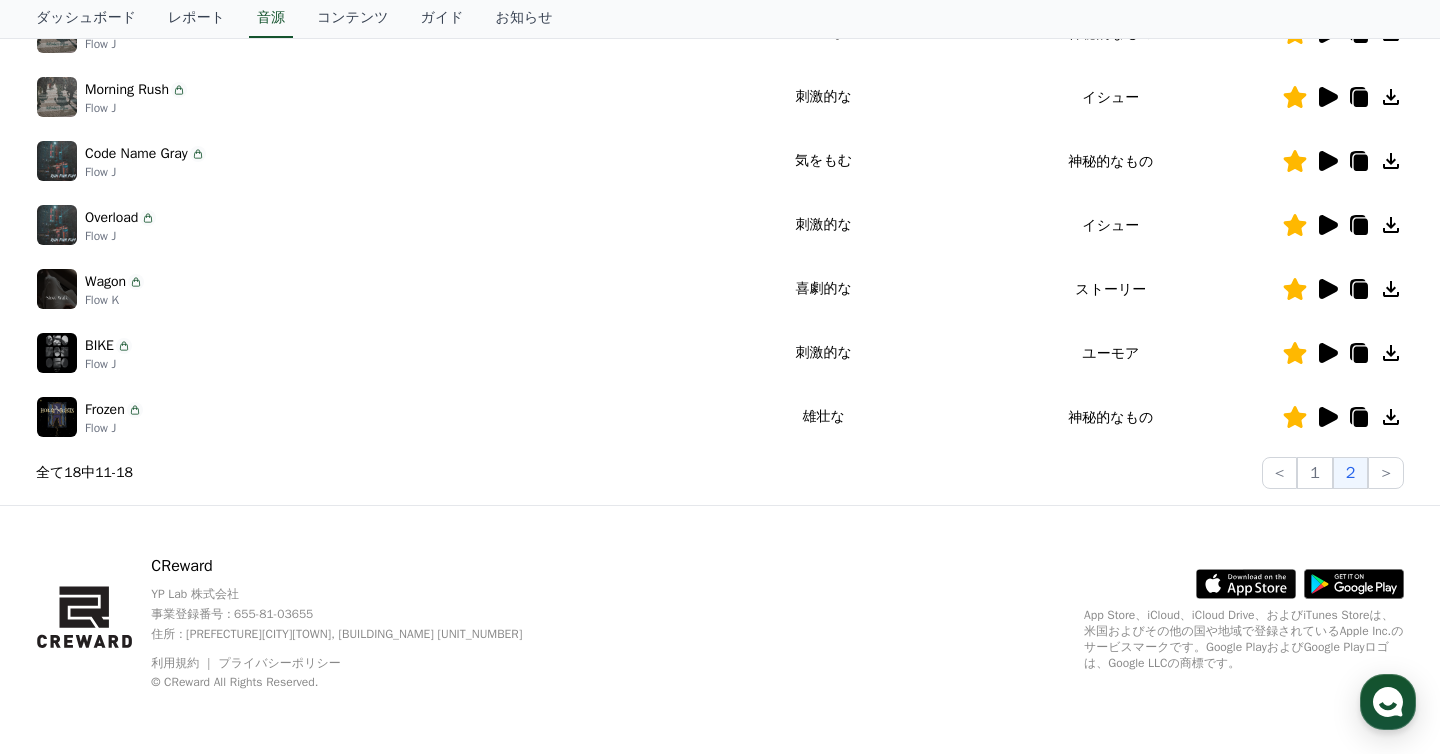 click 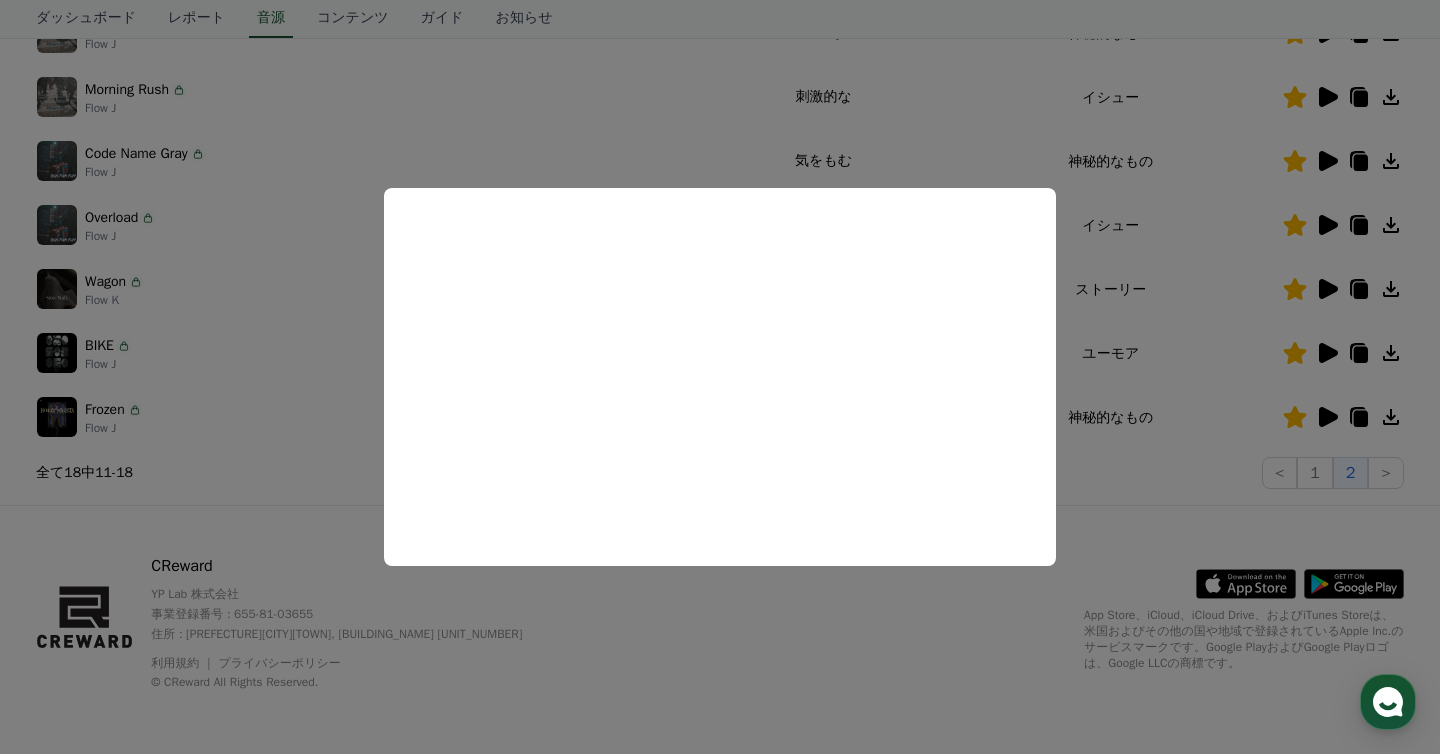 click at bounding box center (720, 377) 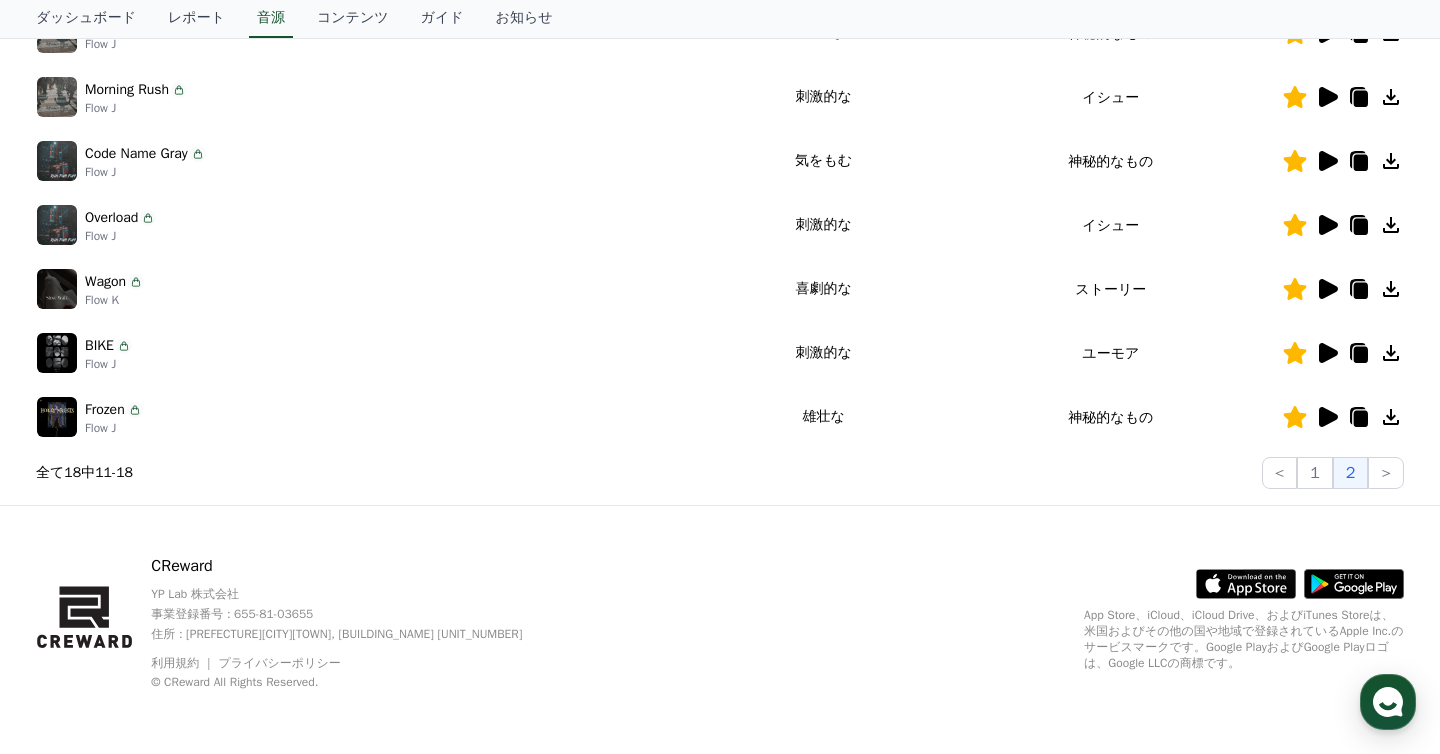 click 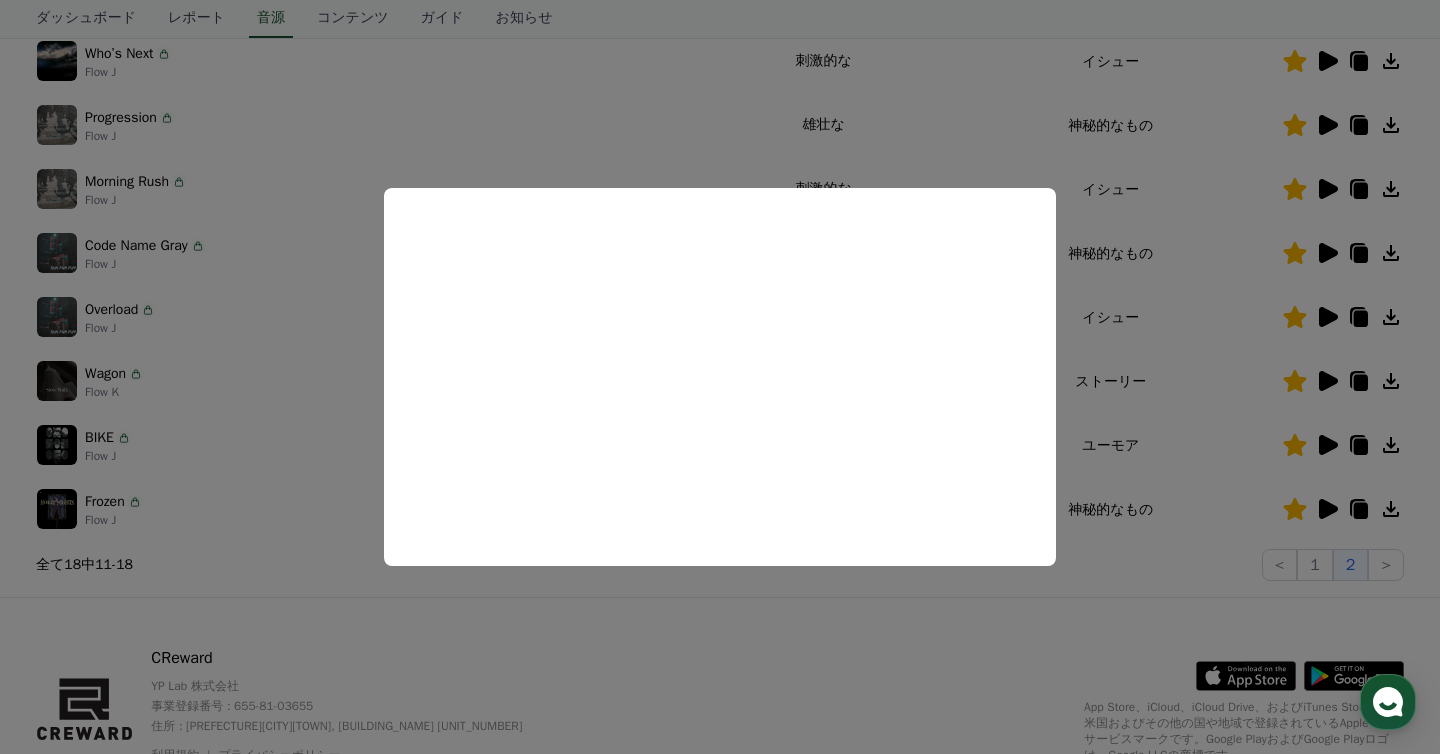 scroll, scrollTop: 370, scrollLeft: 0, axis: vertical 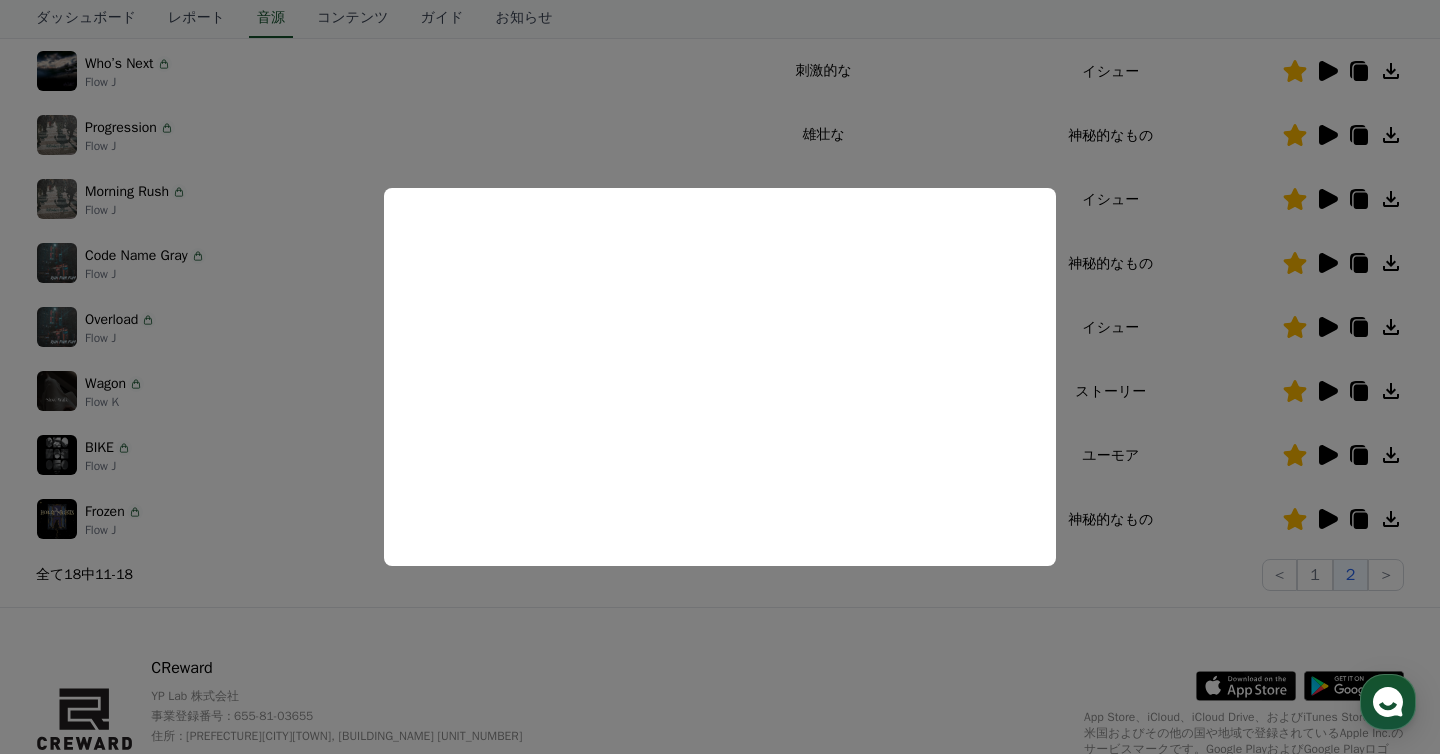 click at bounding box center (720, 377) 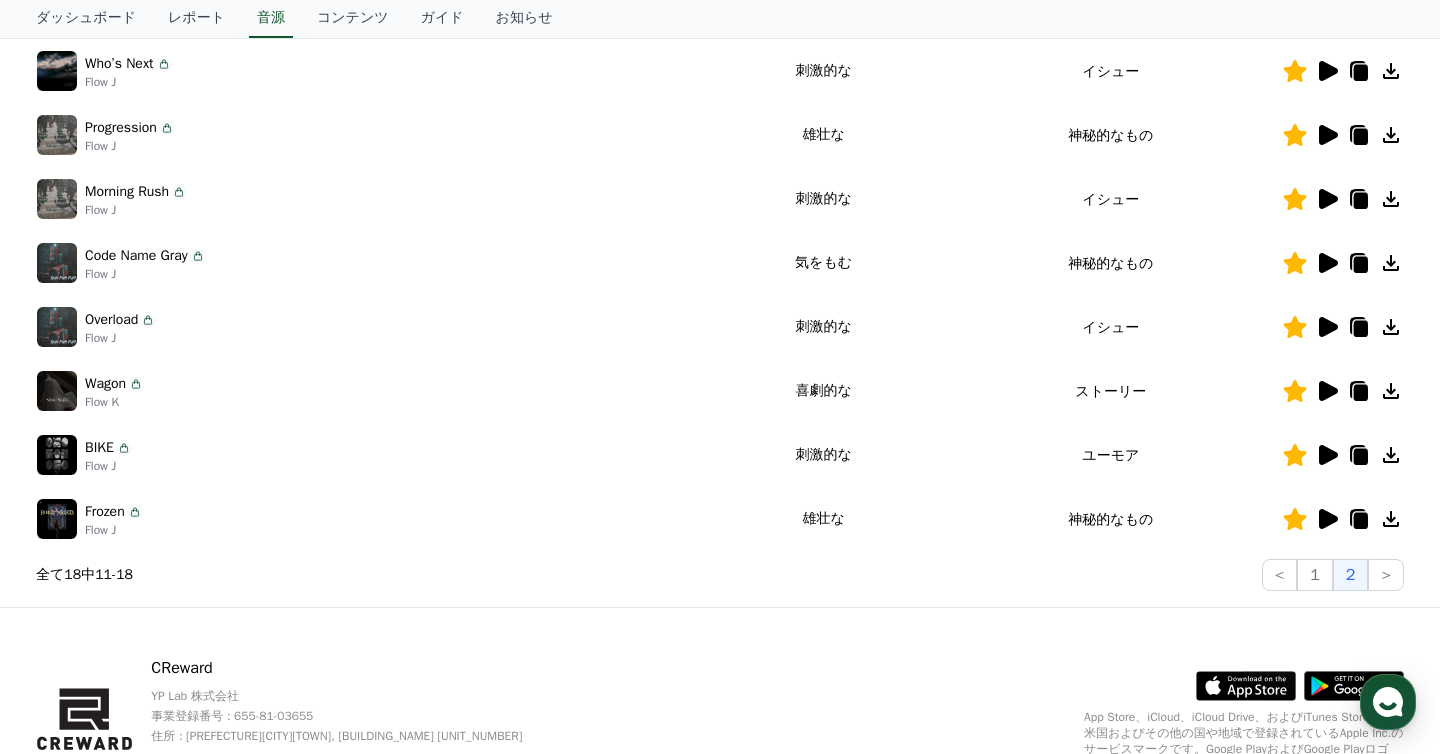 click 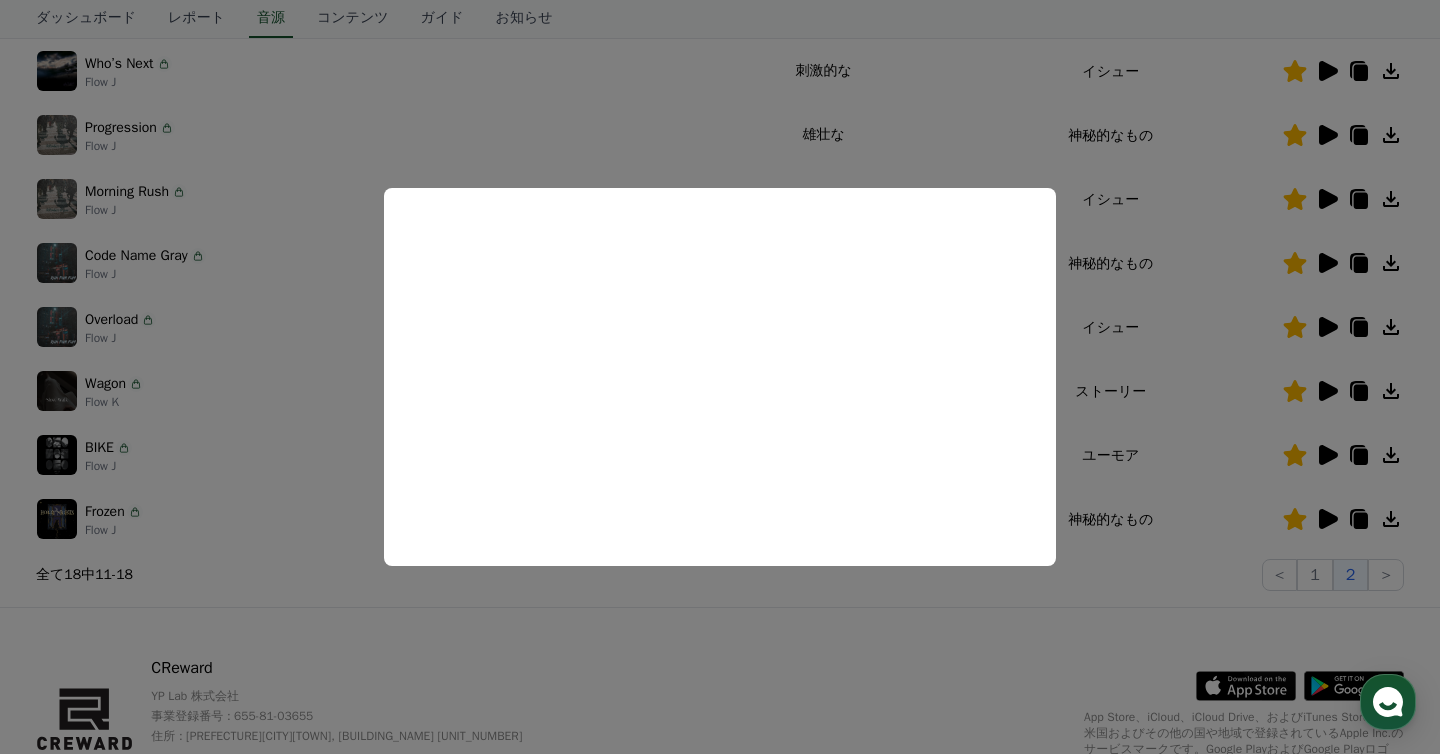 click at bounding box center (720, 377) 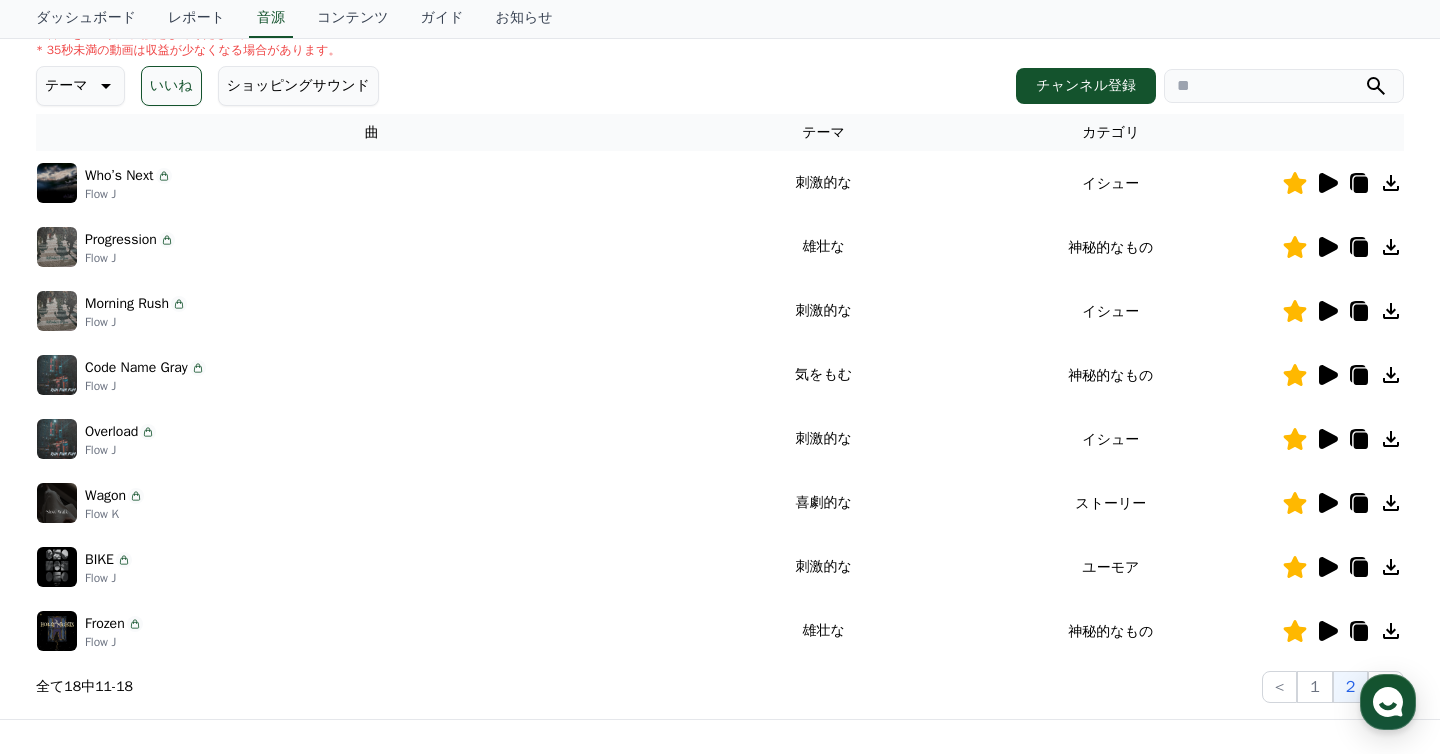 scroll, scrollTop: 259, scrollLeft: 0, axis: vertical 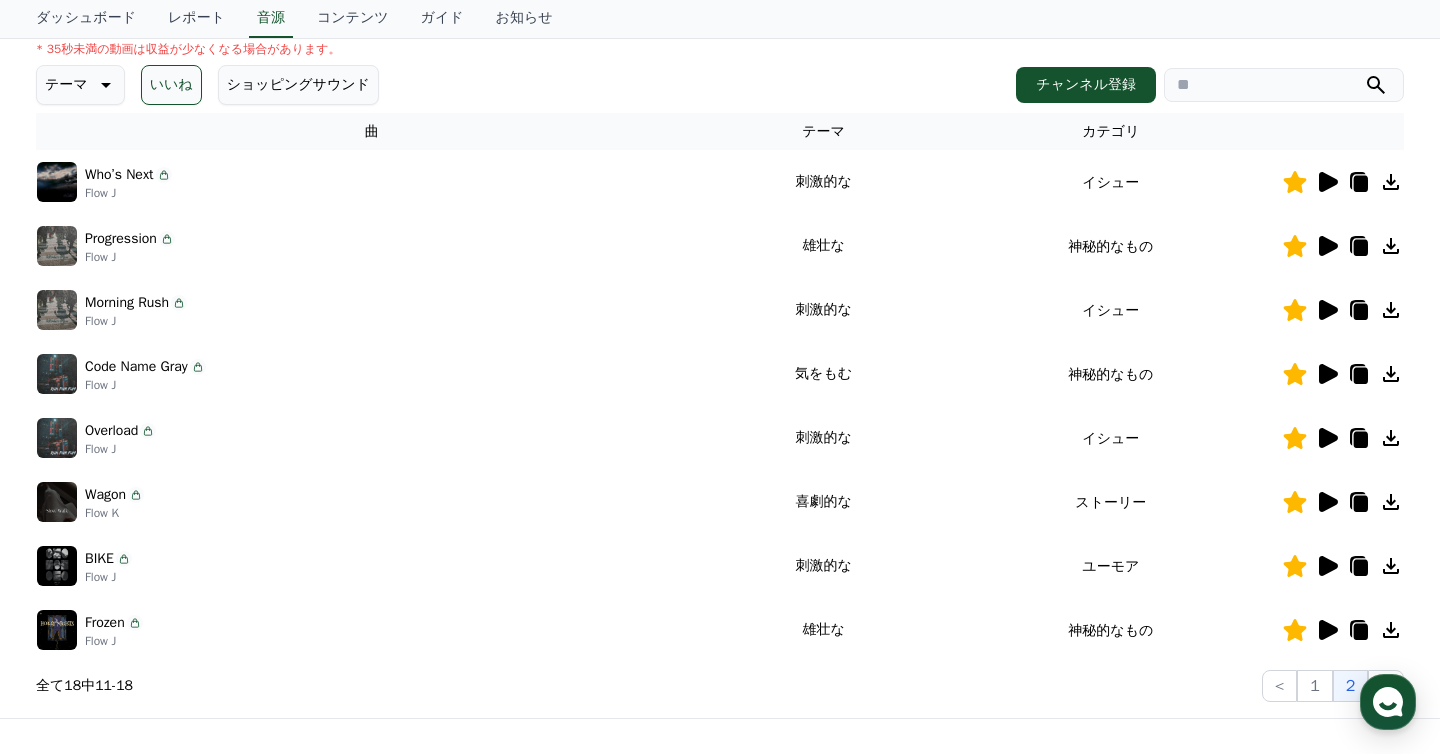 click 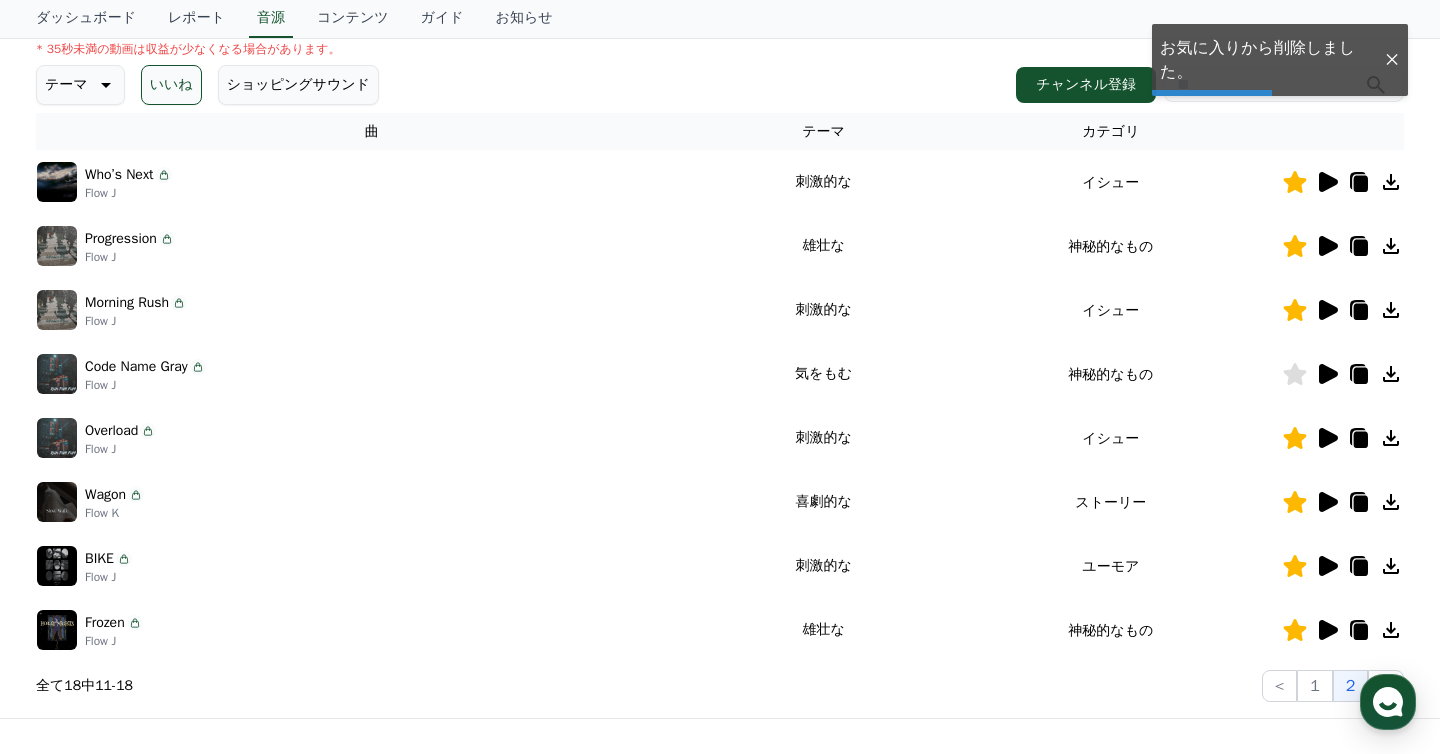 click 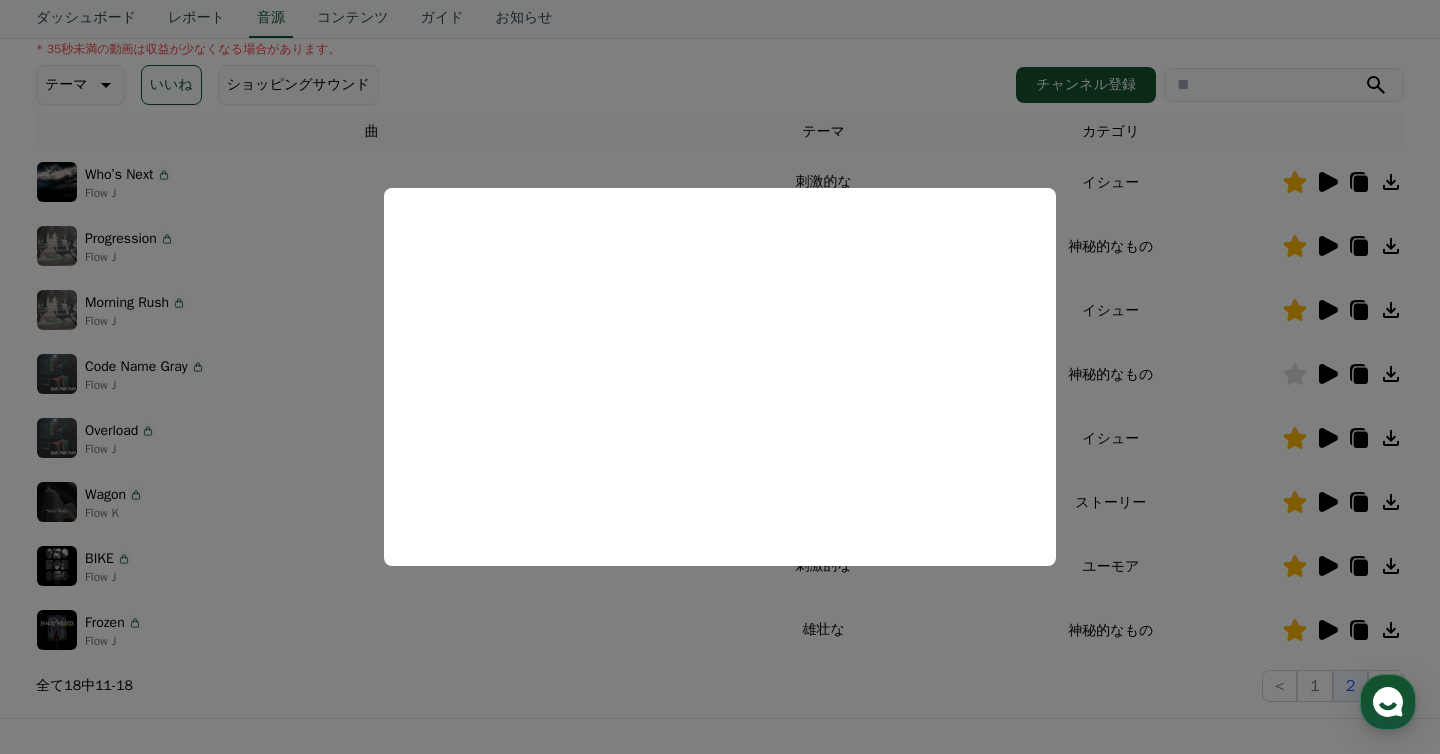 click at bounding box center (720, 377) 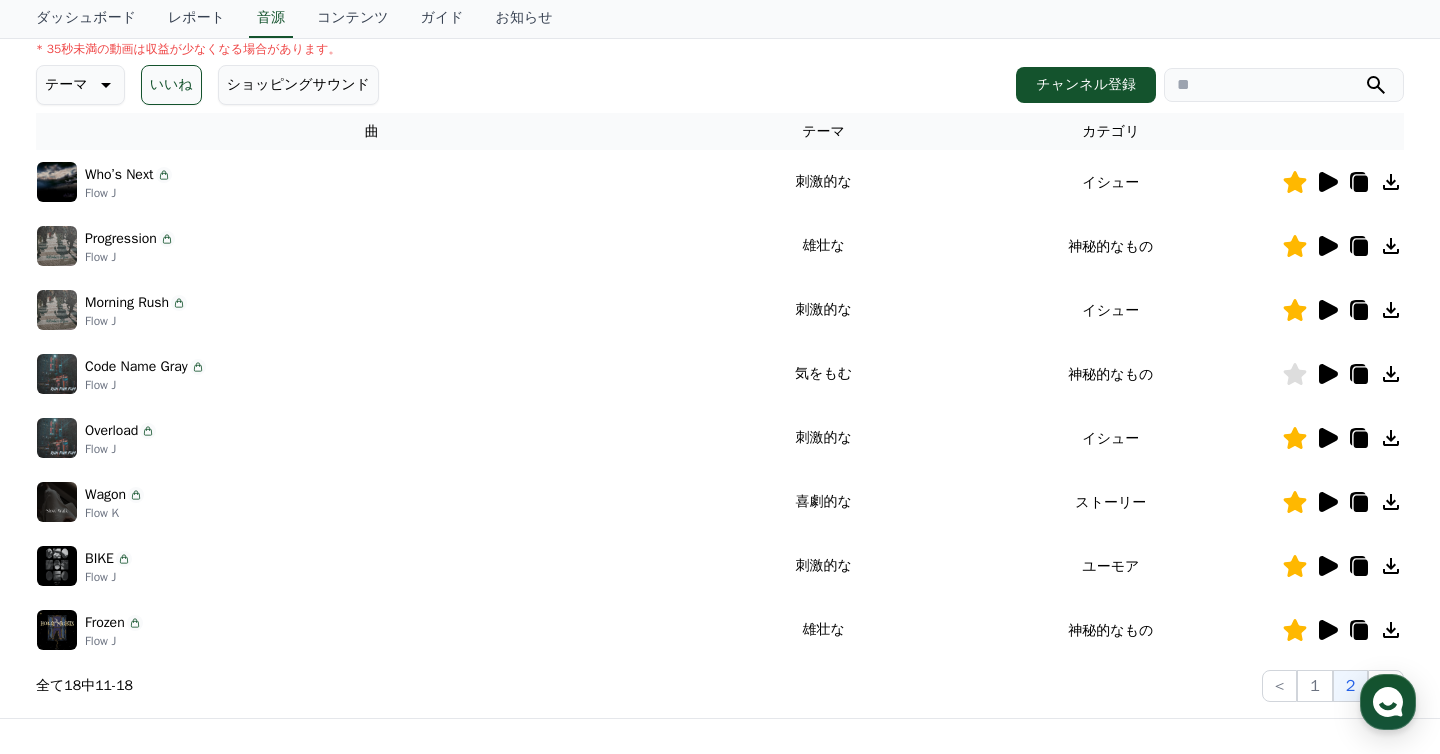 click 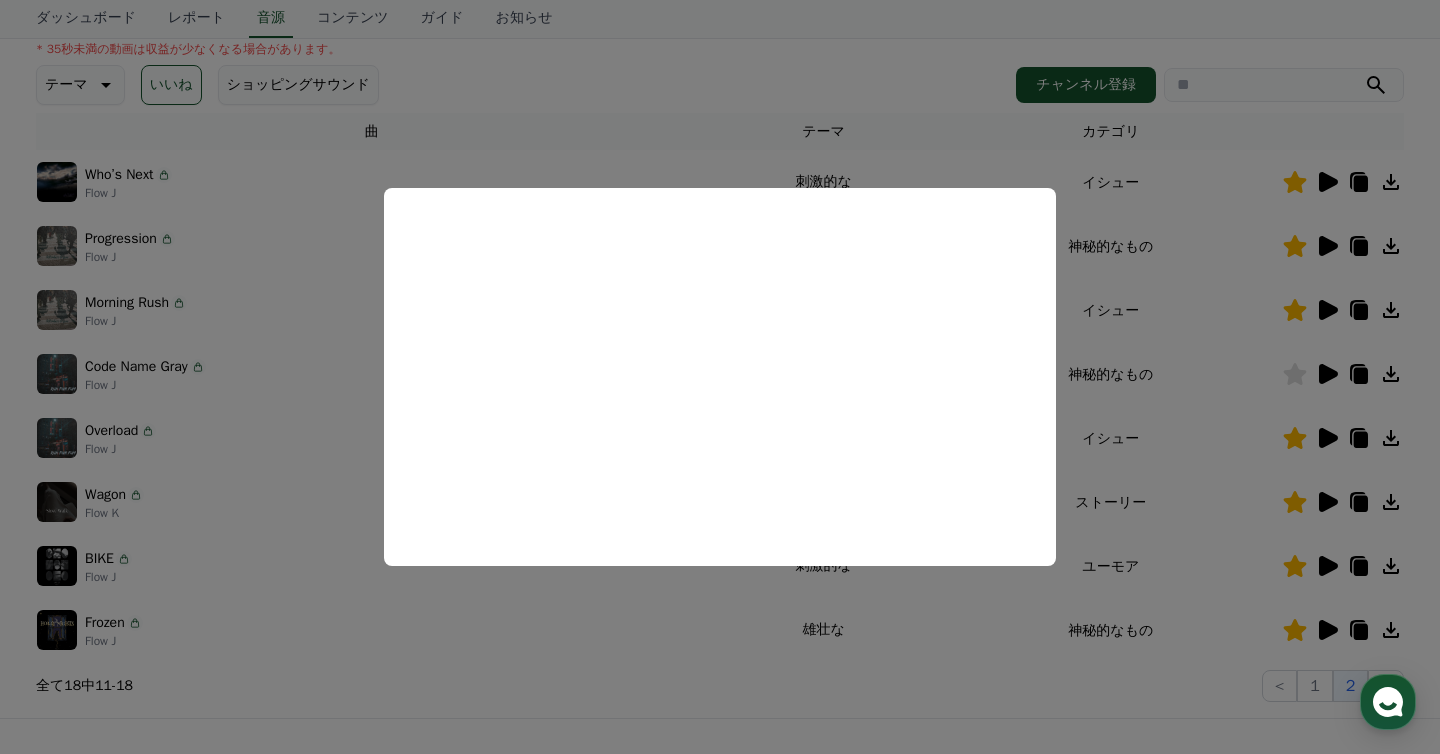 click at bounding box center [720, 377] 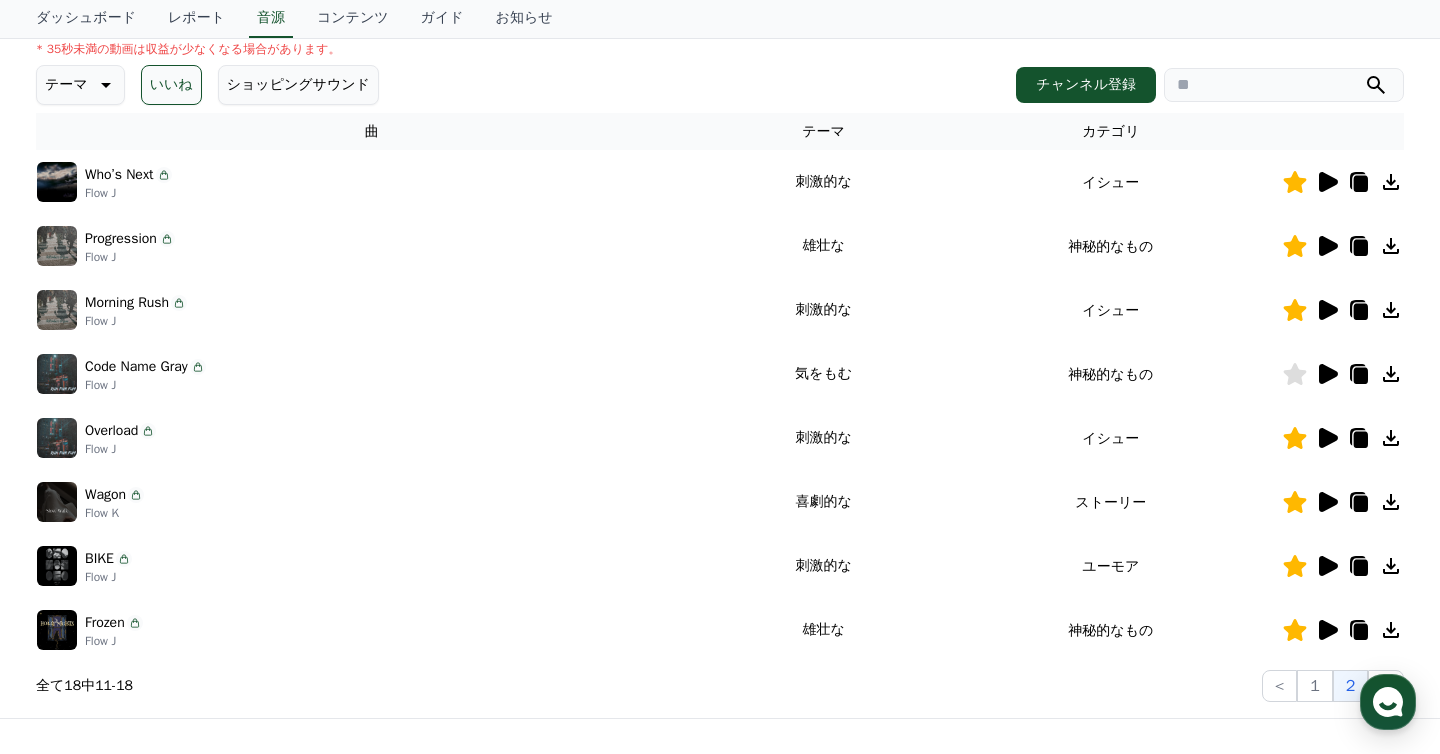 click 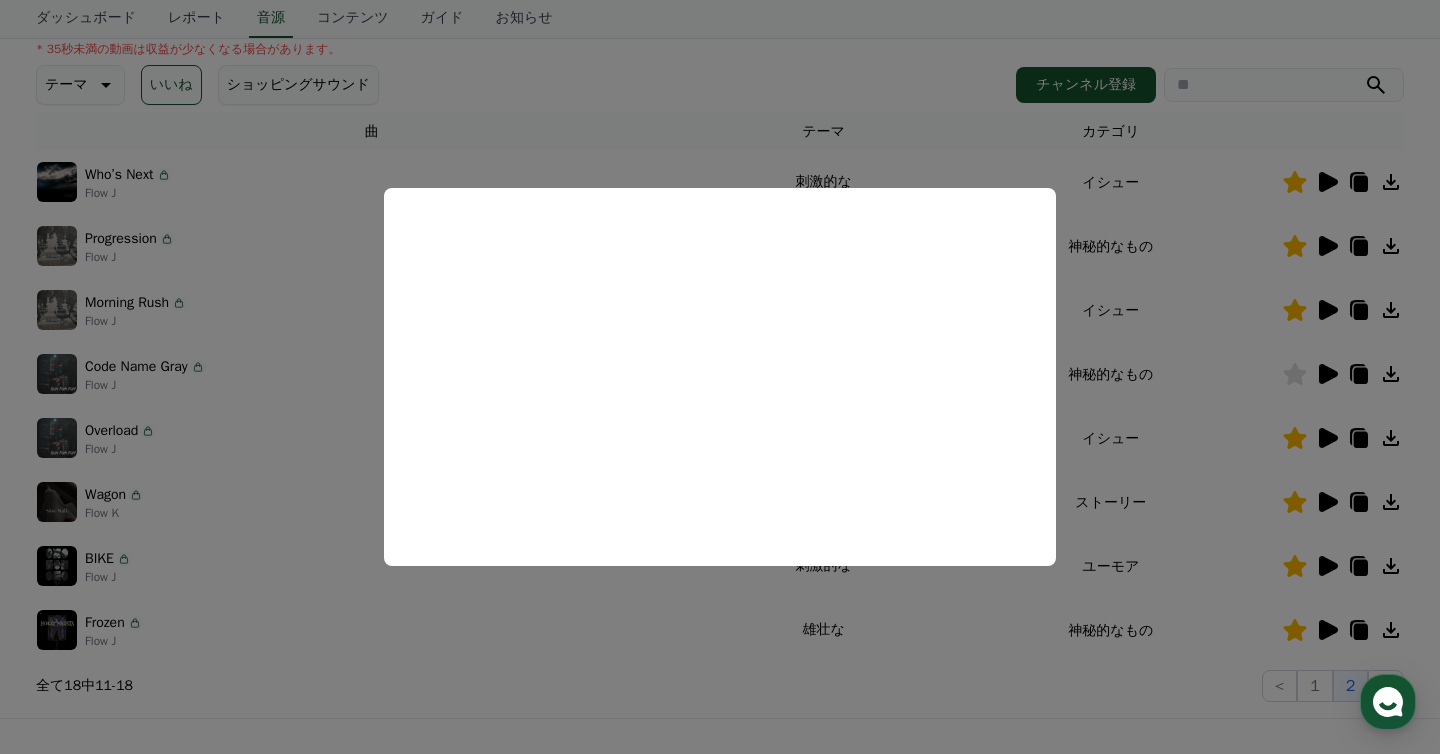 click at bounding box center (720, 377) 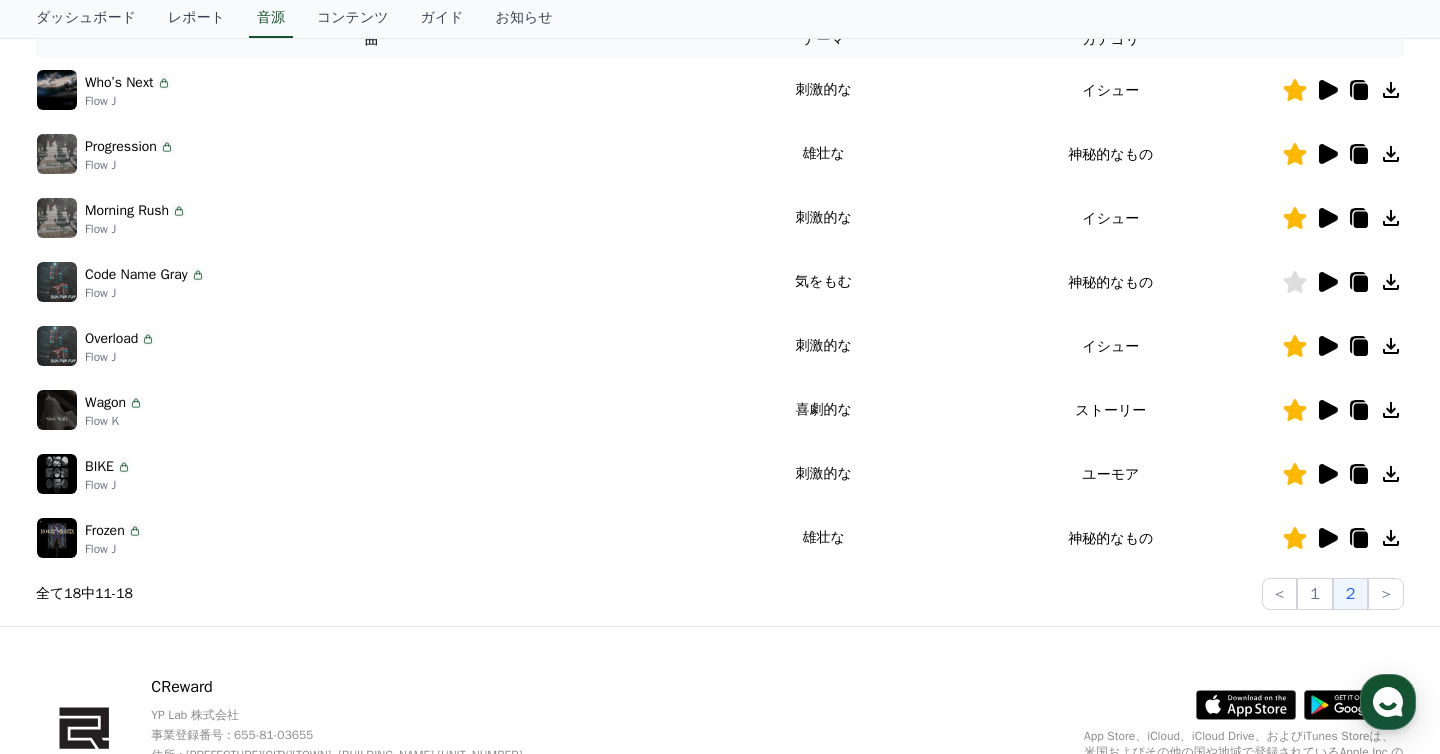 scroll, scrollTop: 363, scrollLeft: 0, axis: vertical 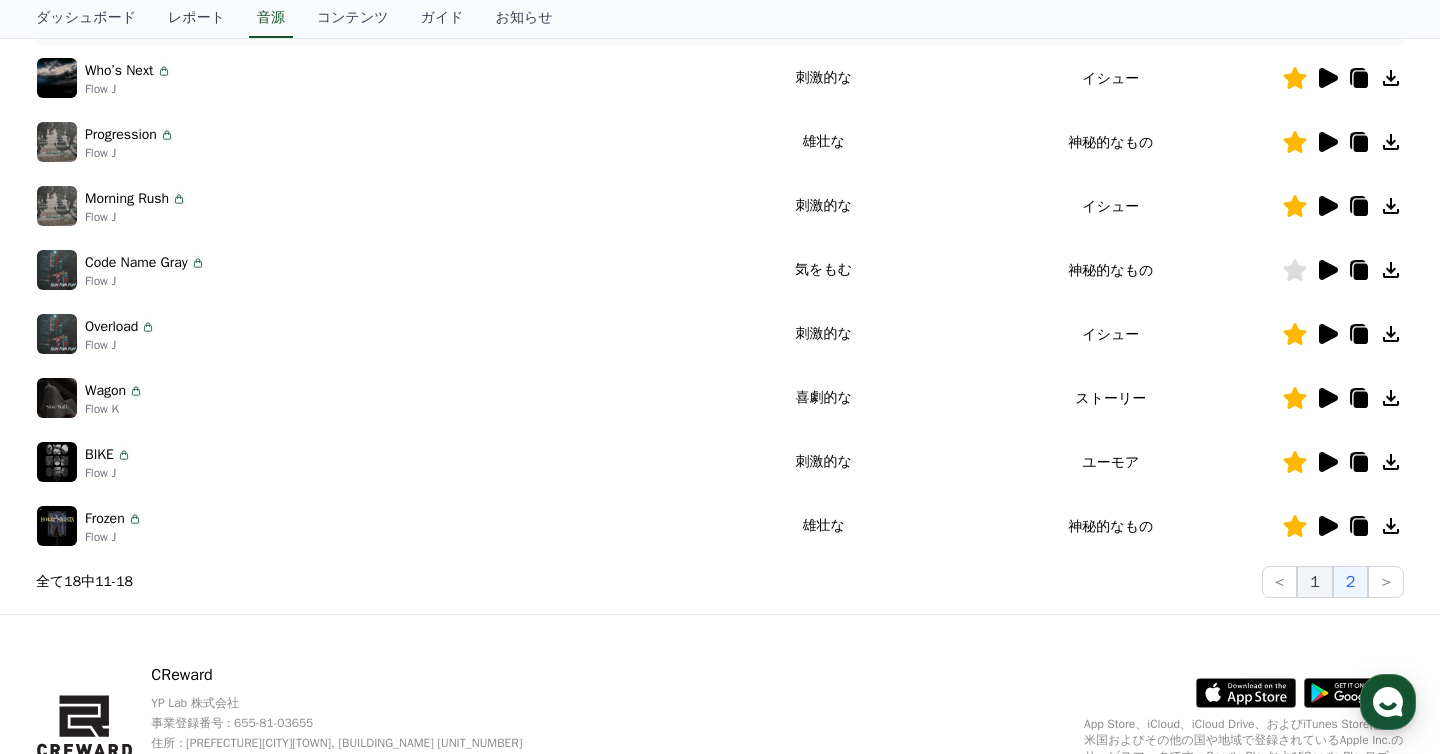 click on "1" at bounding box center [1315, 582] 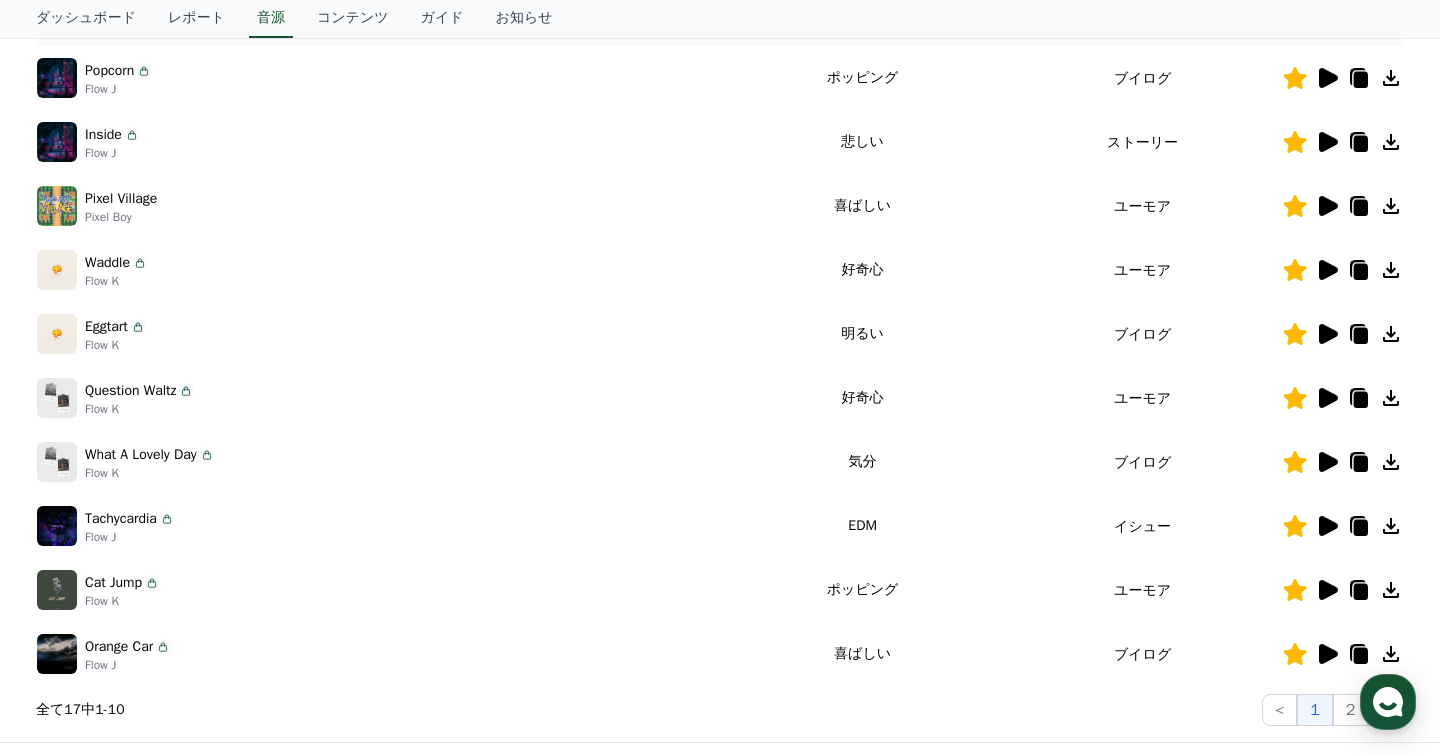click 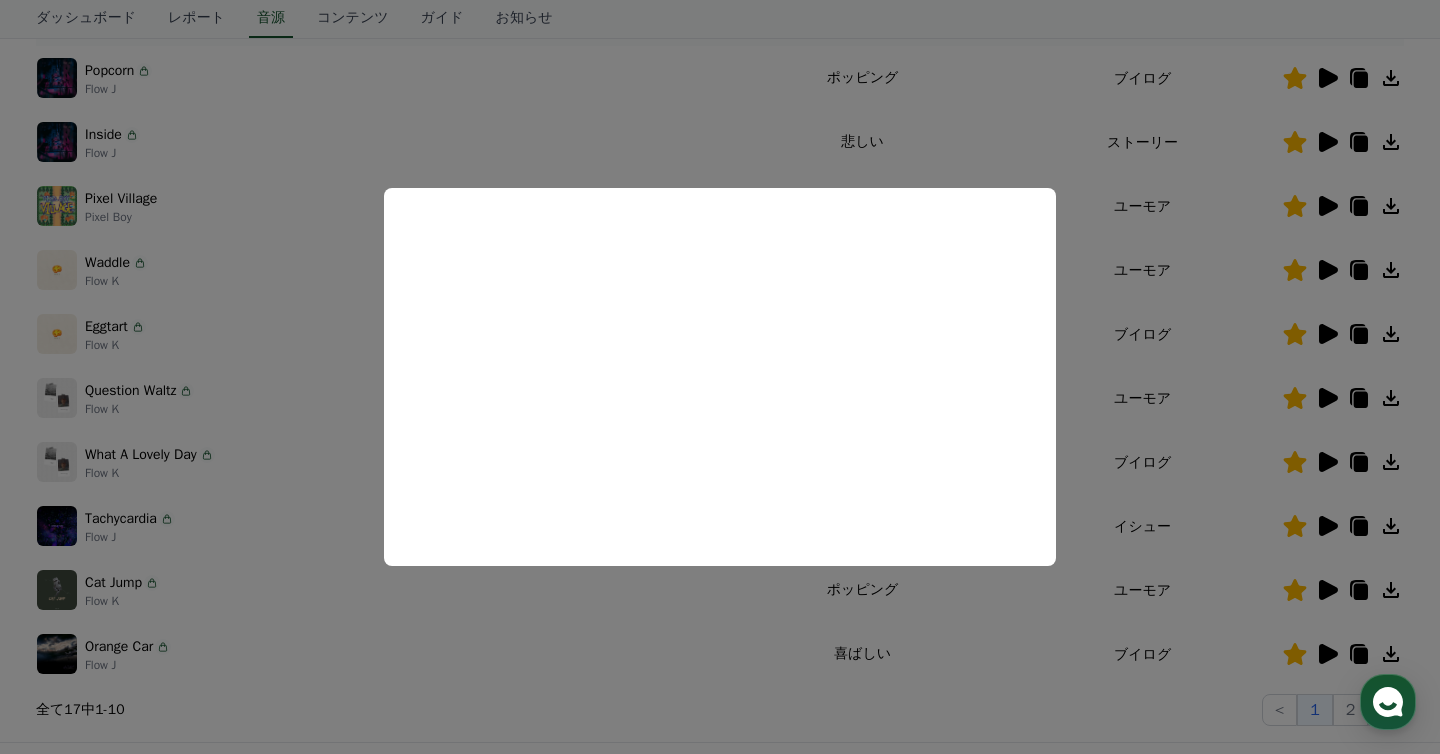 click at bounding box center (720, 377) 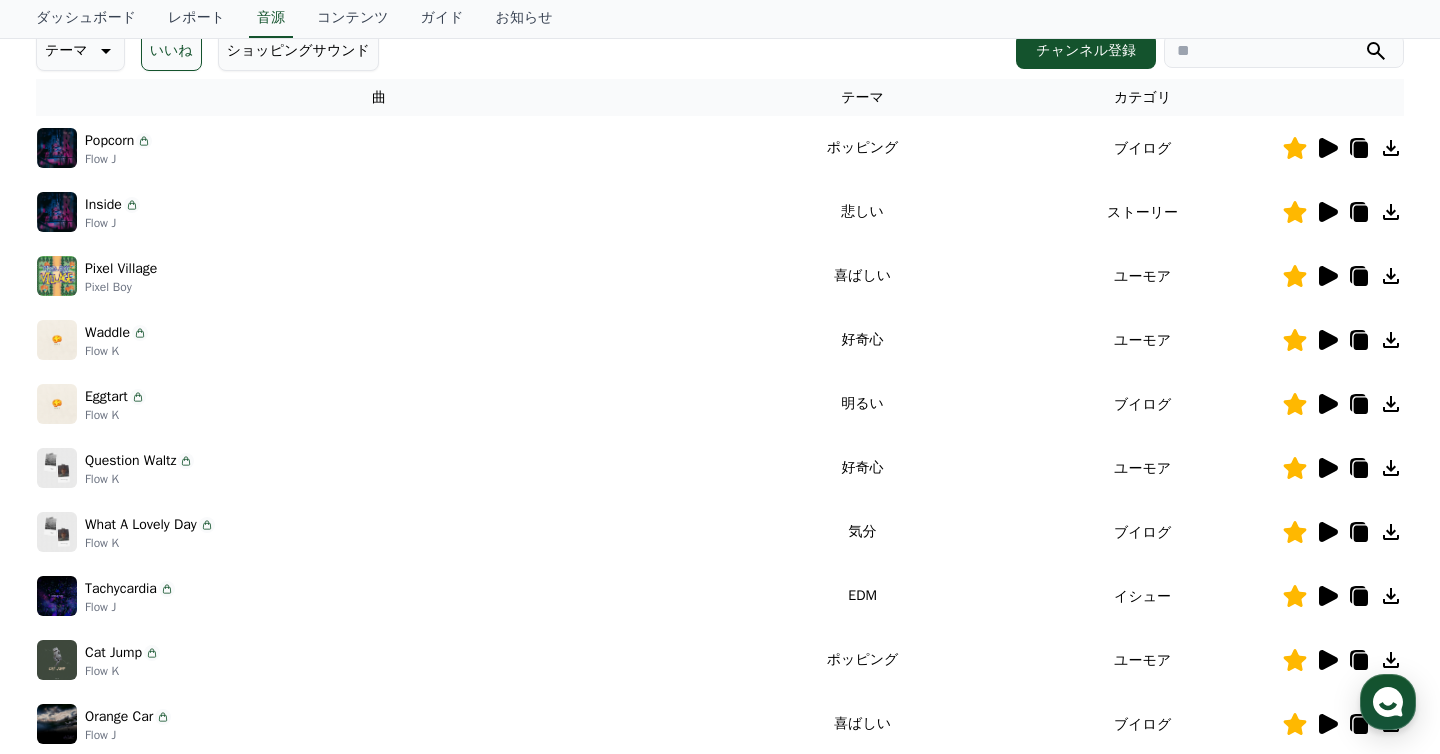 scroll, scrollTop: 126, scrollLeft: 0, axis: vertical 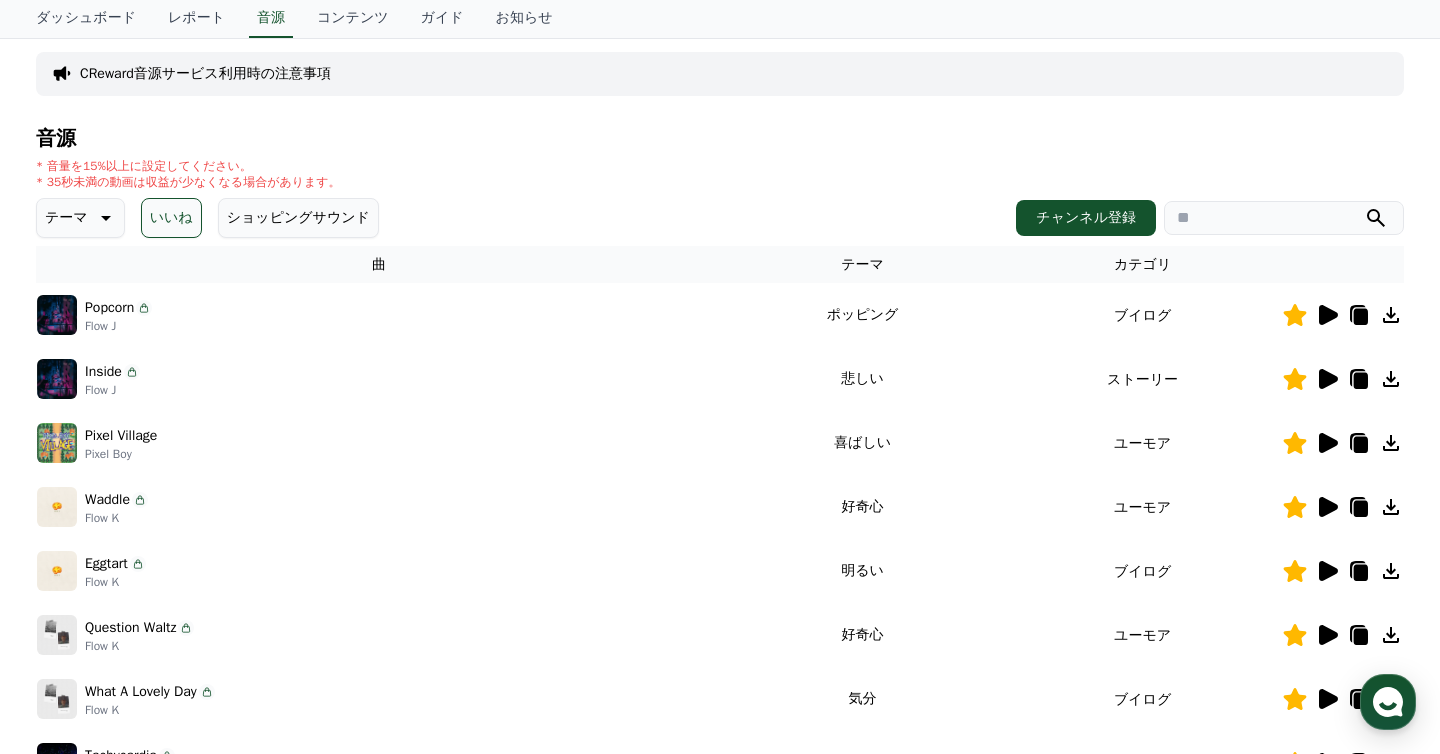 click 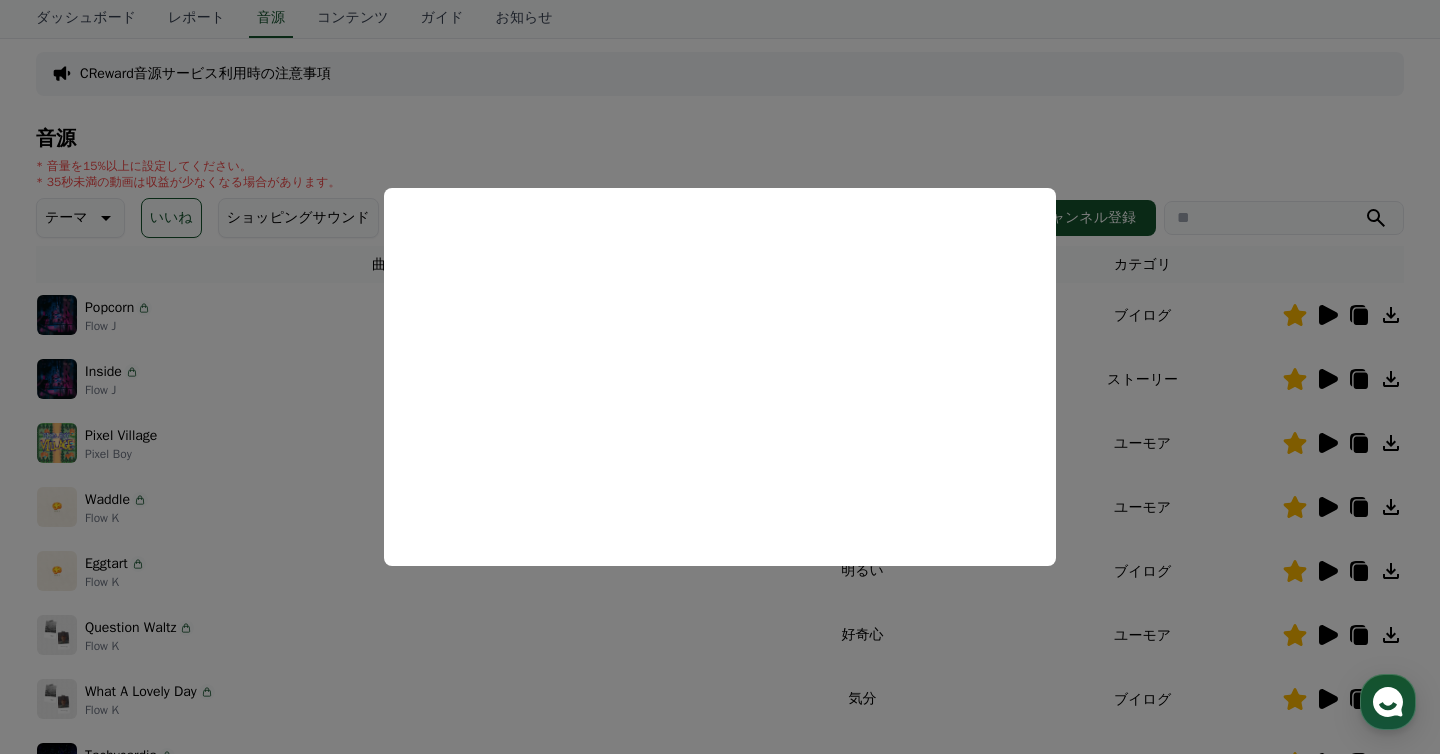 click at bounding box center [720, 377] 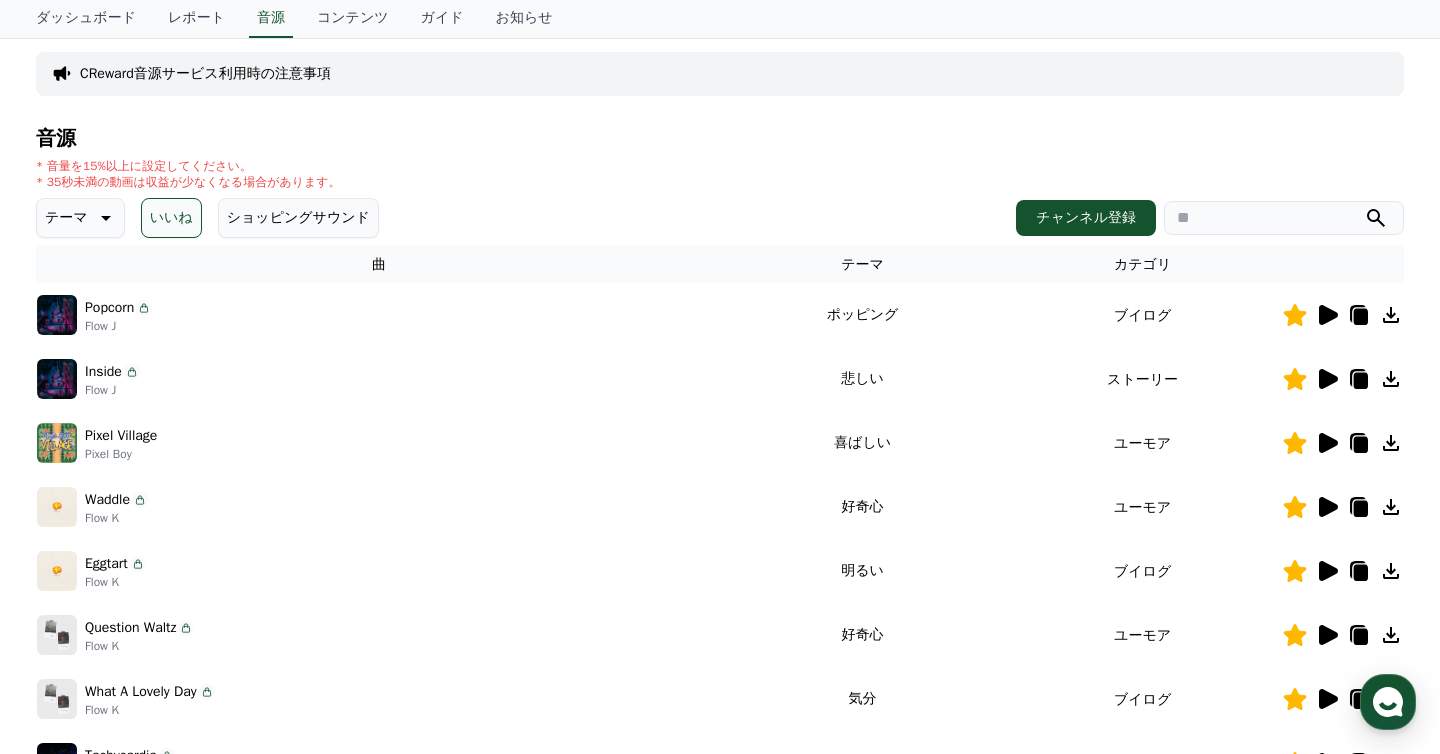 click 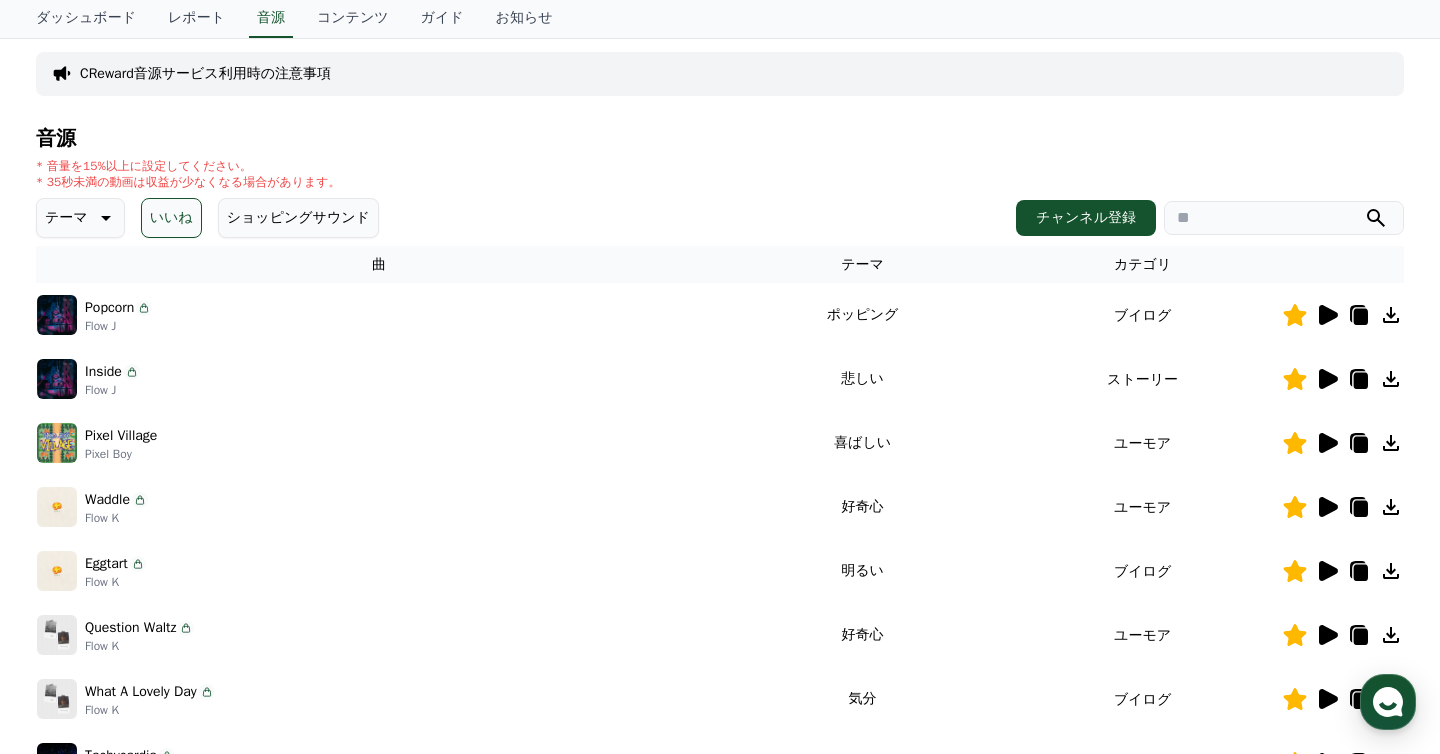 type 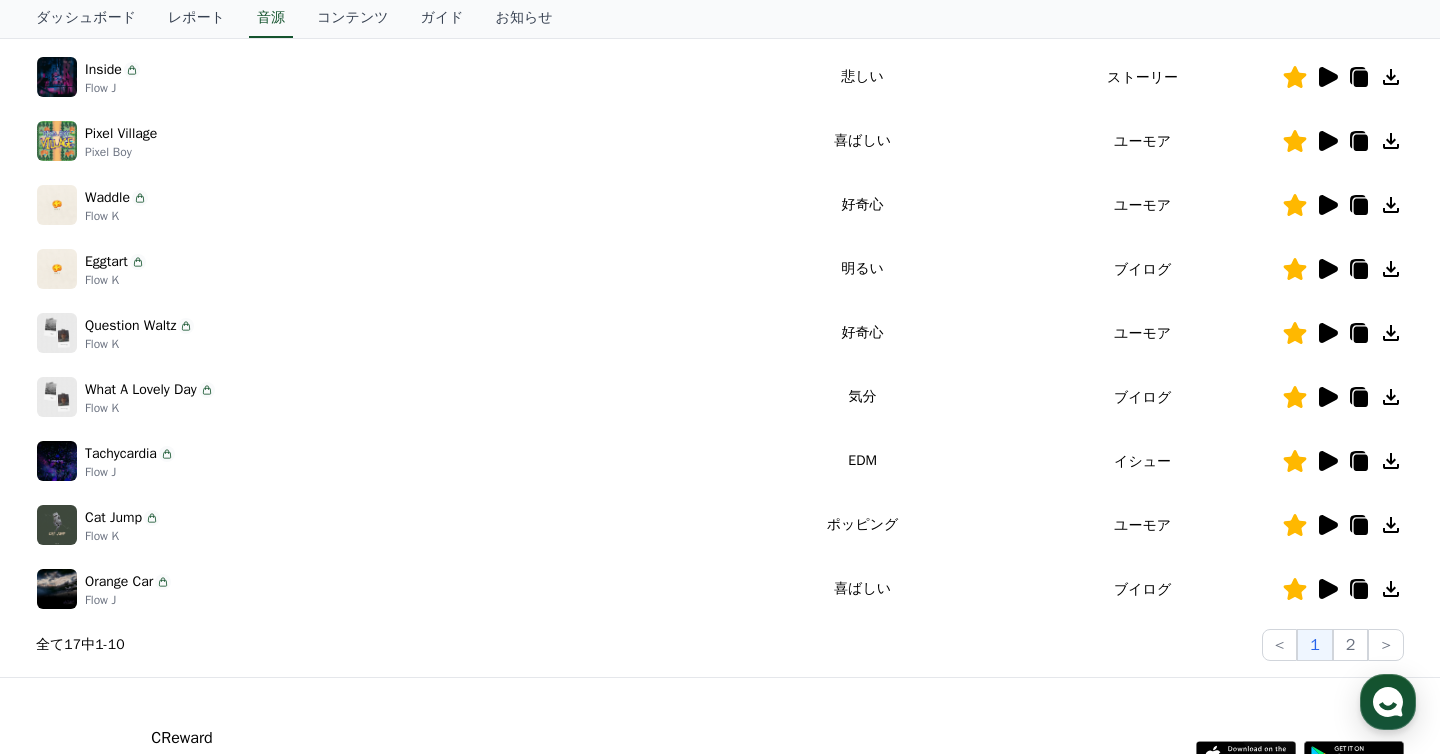 scroll, scrollTop: 600, scrollLeft: 0, axis: vertical 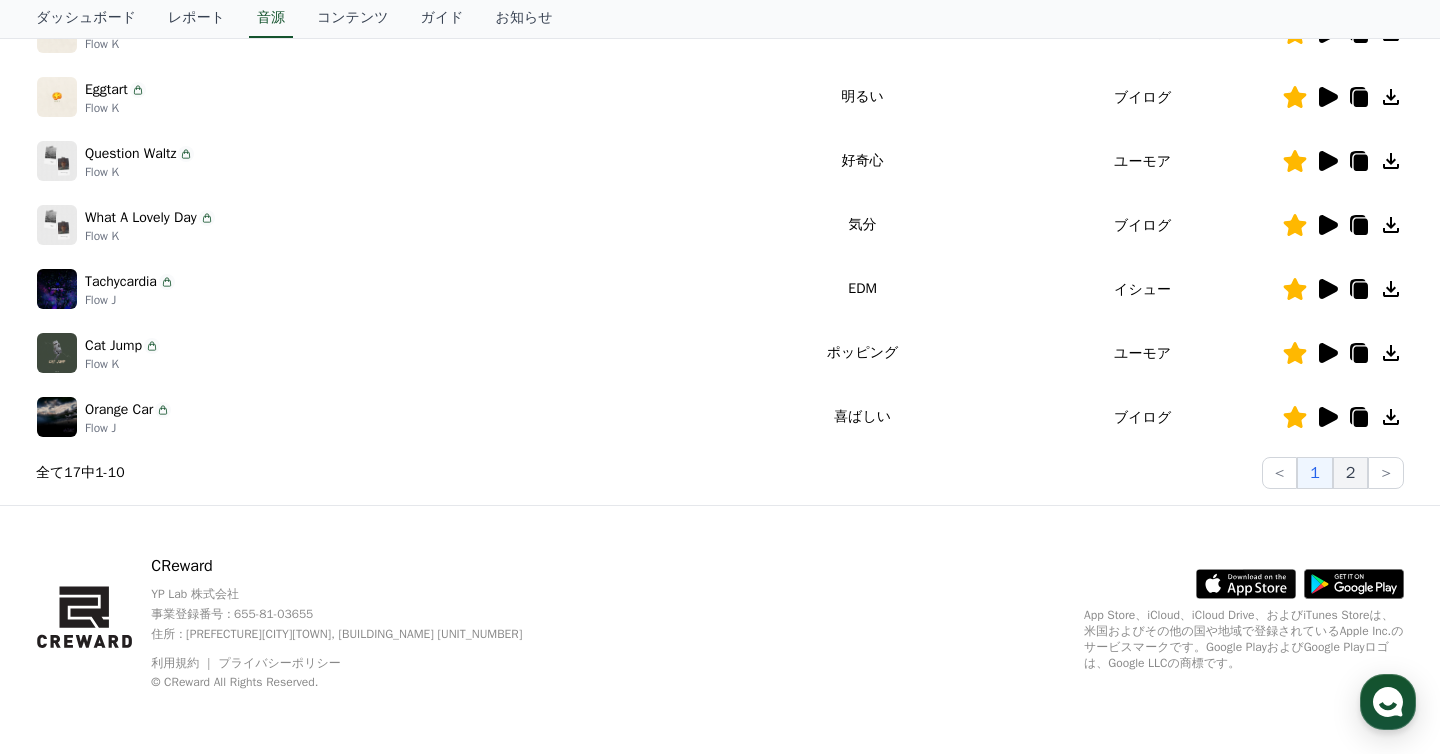 click on "2" at bounding box center (1351, 473) 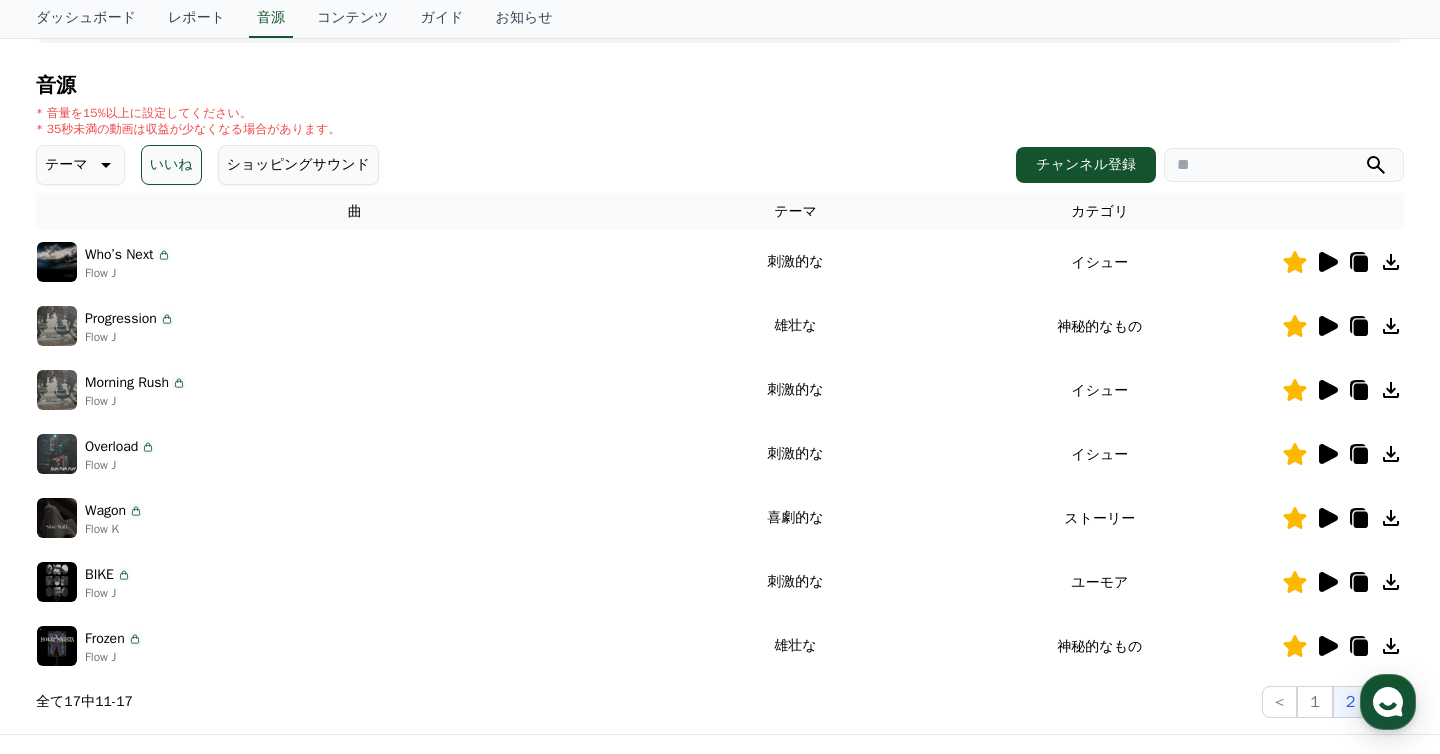 scroll, scrollTop: 187, scrollLeft: 0, axis: vertical 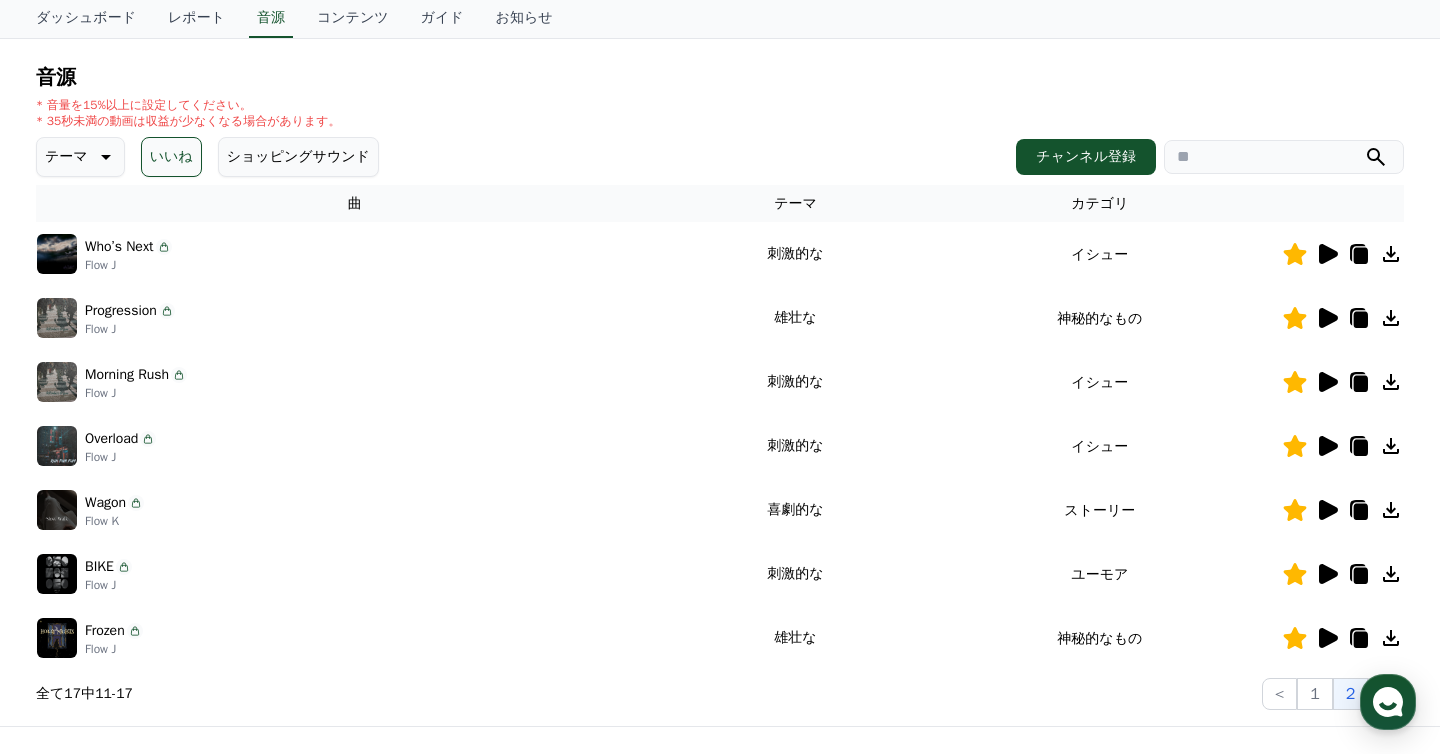 click 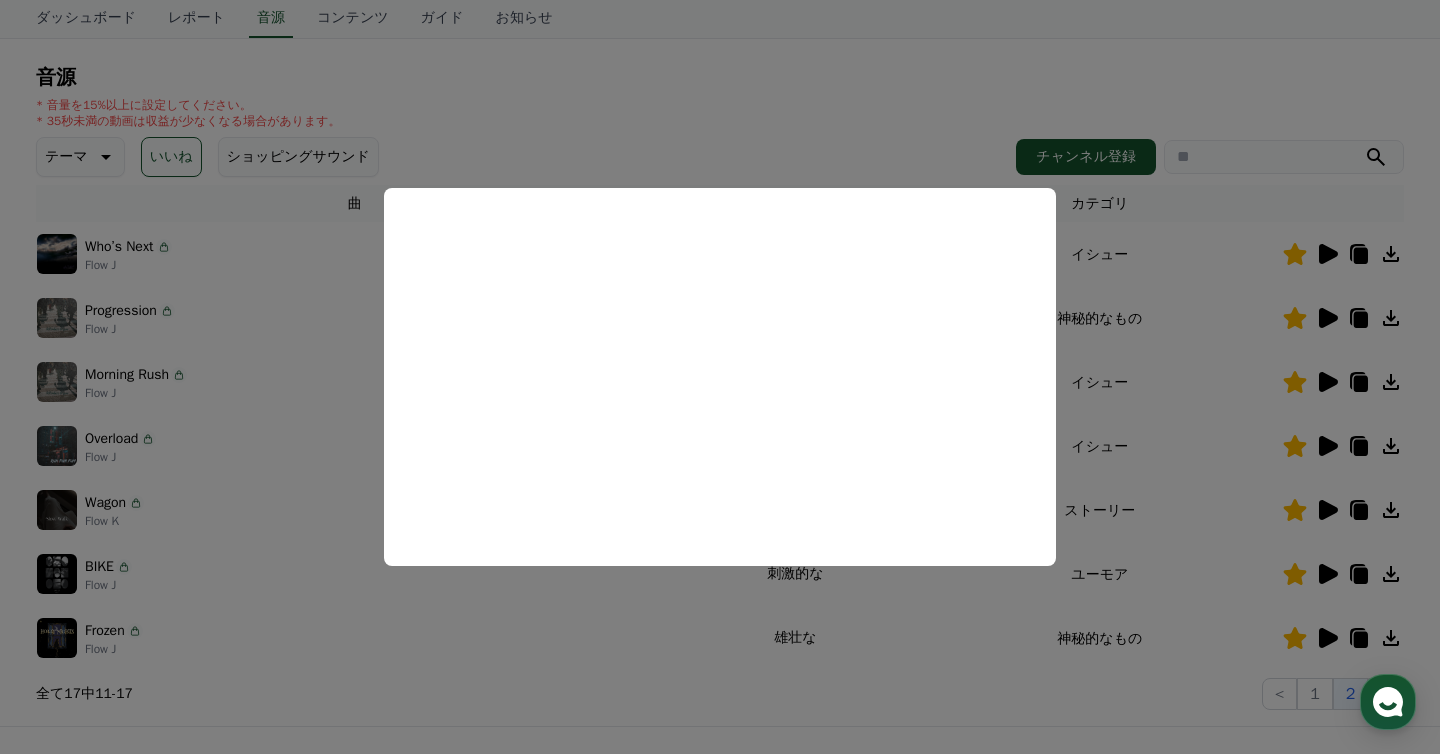 click at bounding box center (720, 377) 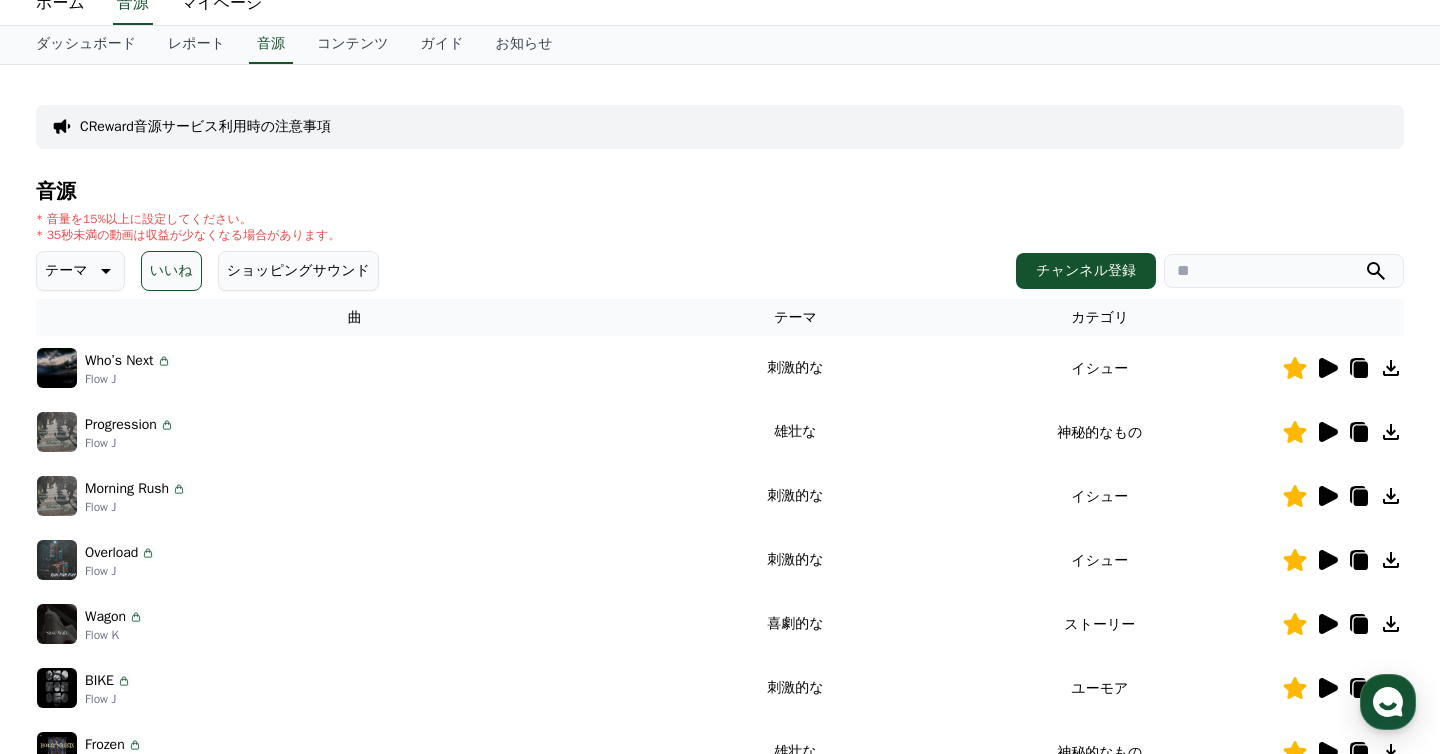 scroll, scrollTop: 56, scrollLeft: 0, axis: vertical 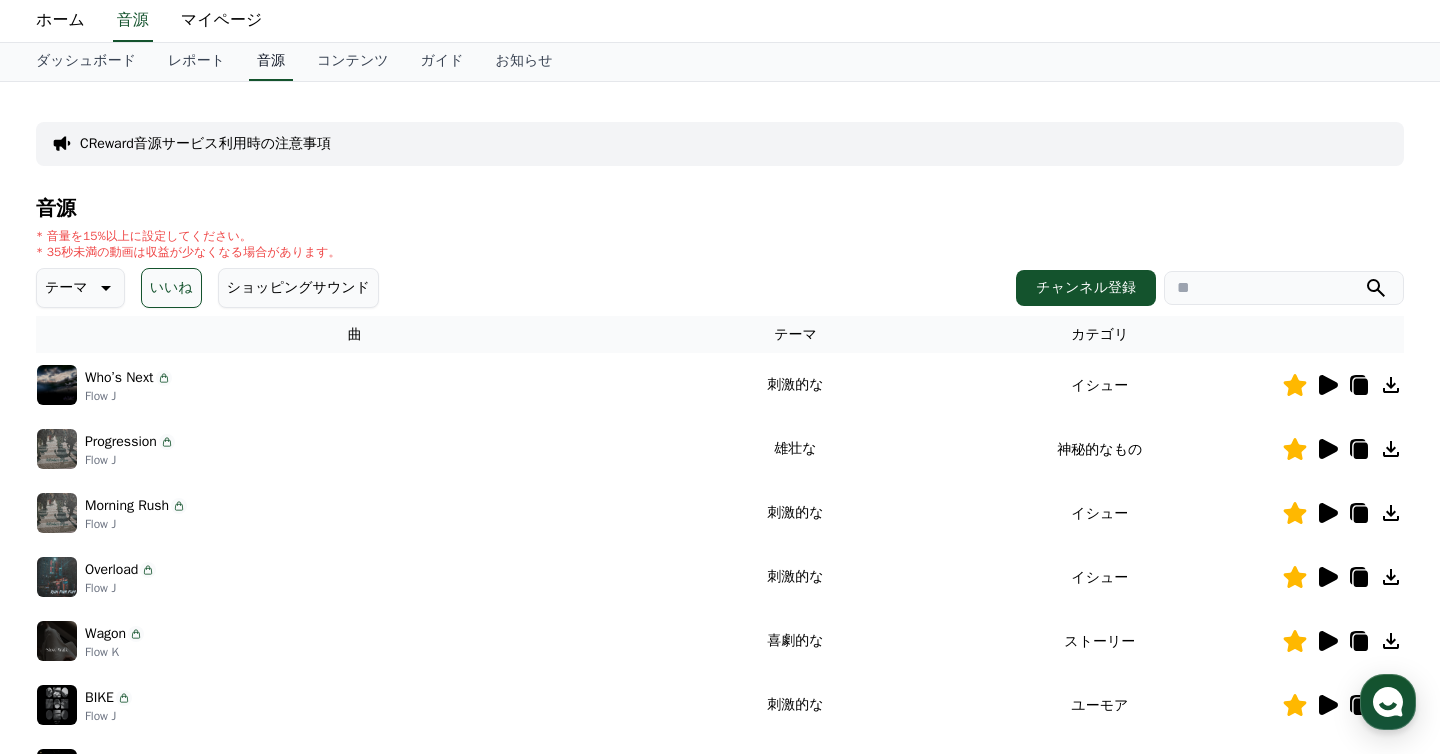 click on "音源" at bounding box center (271, 62) 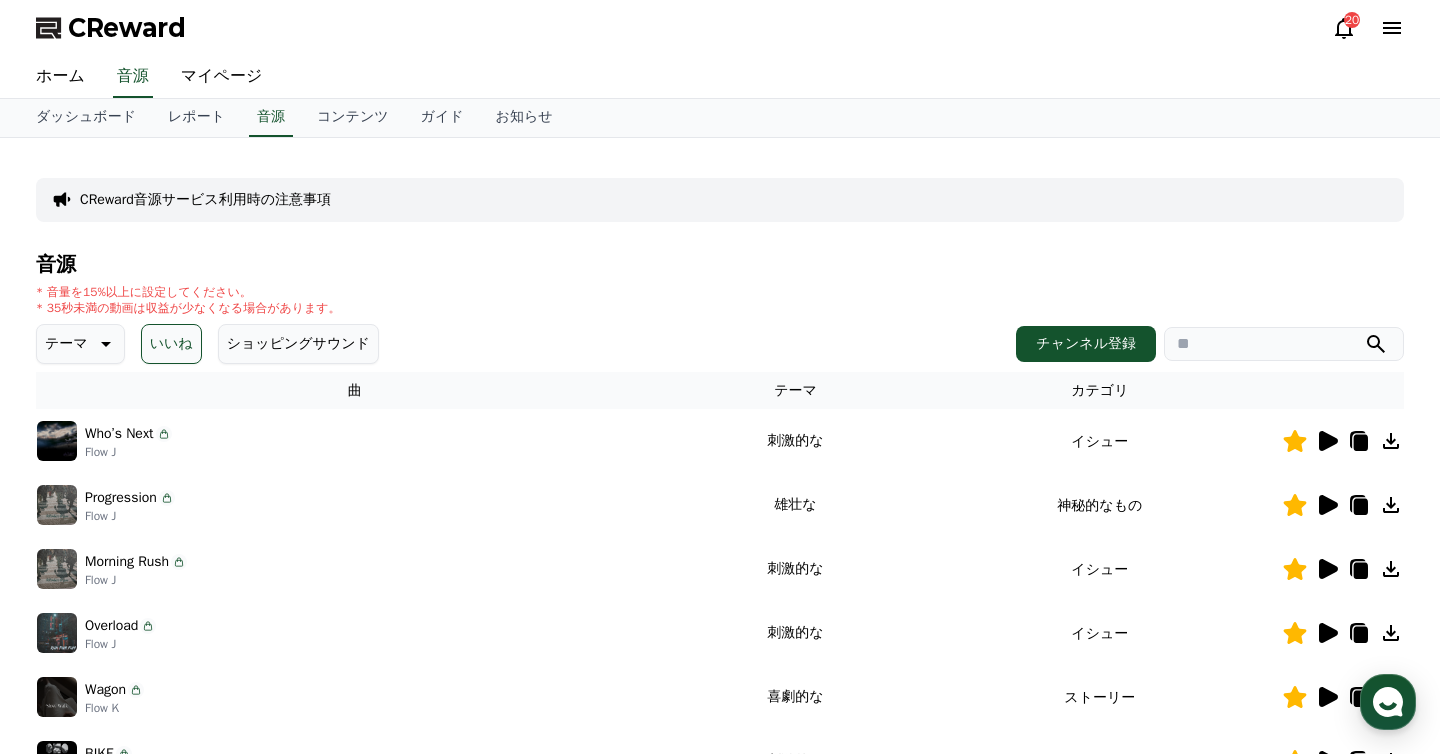 click on "いいね" at bounding box center (171, 344) 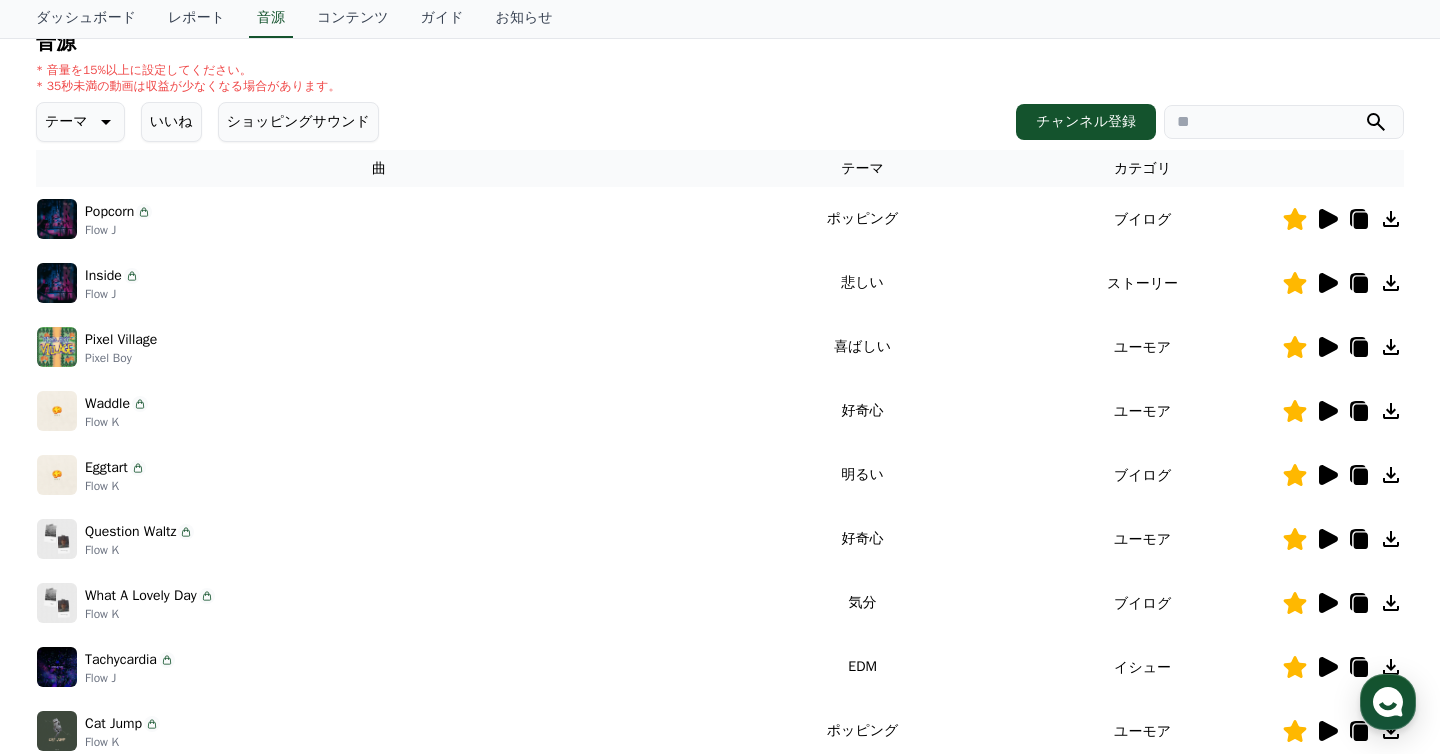 scroll, scrollTop: 0, scrollLeft: 0, axis: both 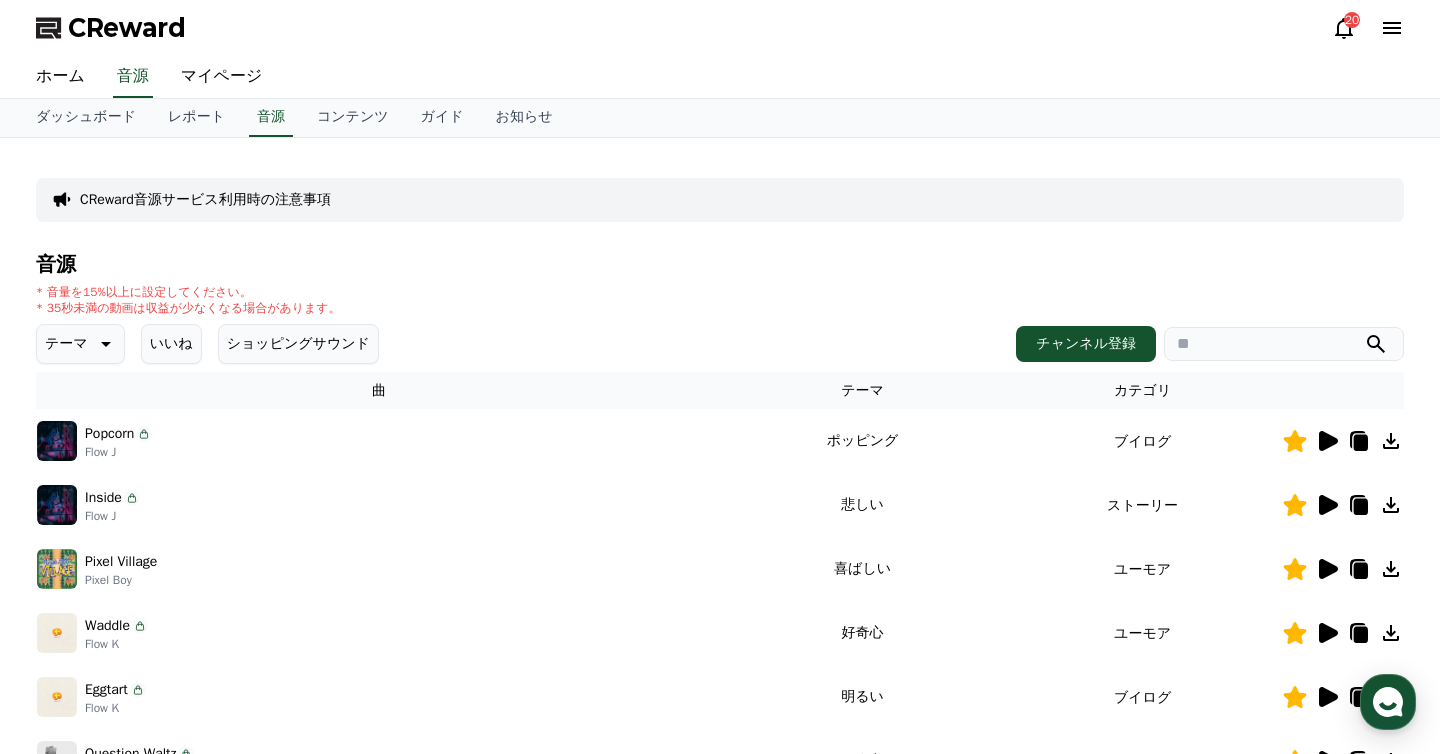 click on "テーマ" at bounding box center [66, 344] 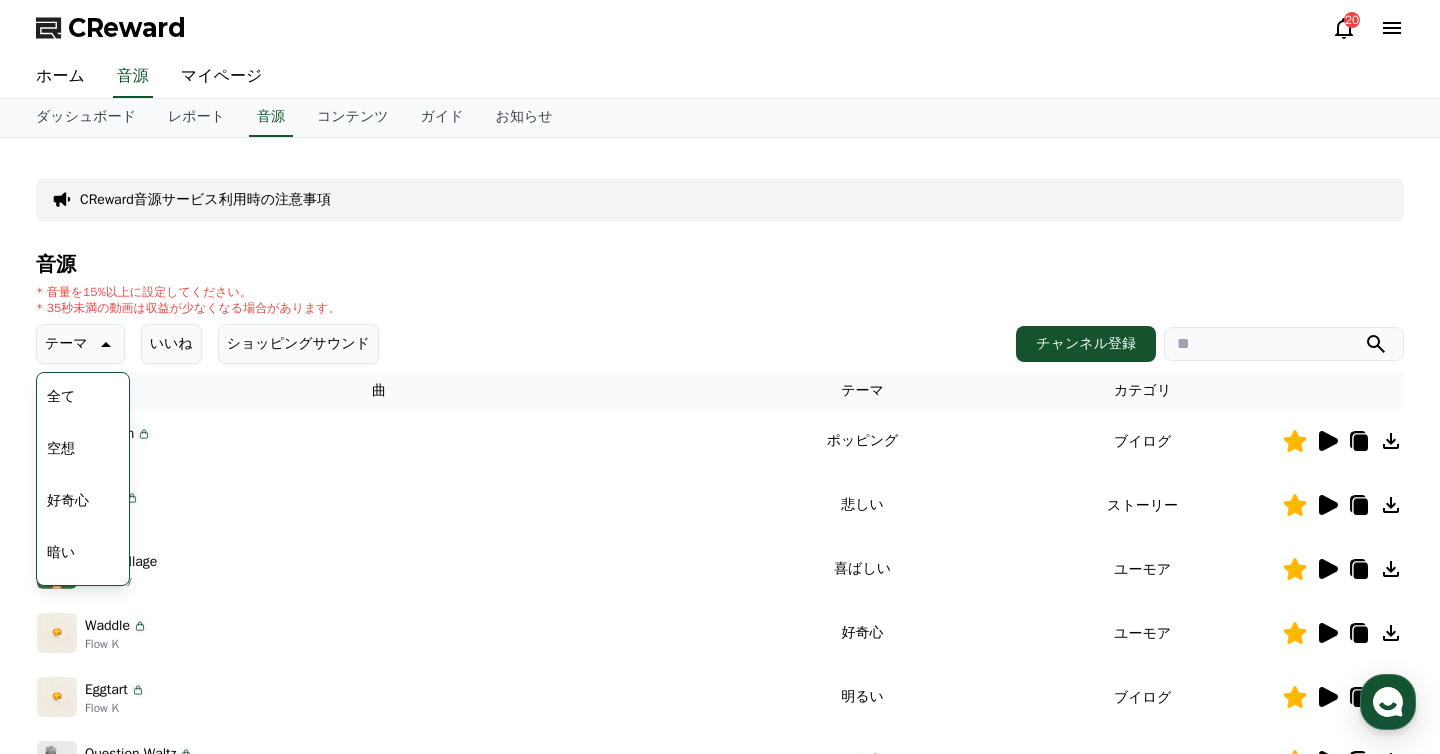 click on "テーマ" at bounding box center [66, 344] 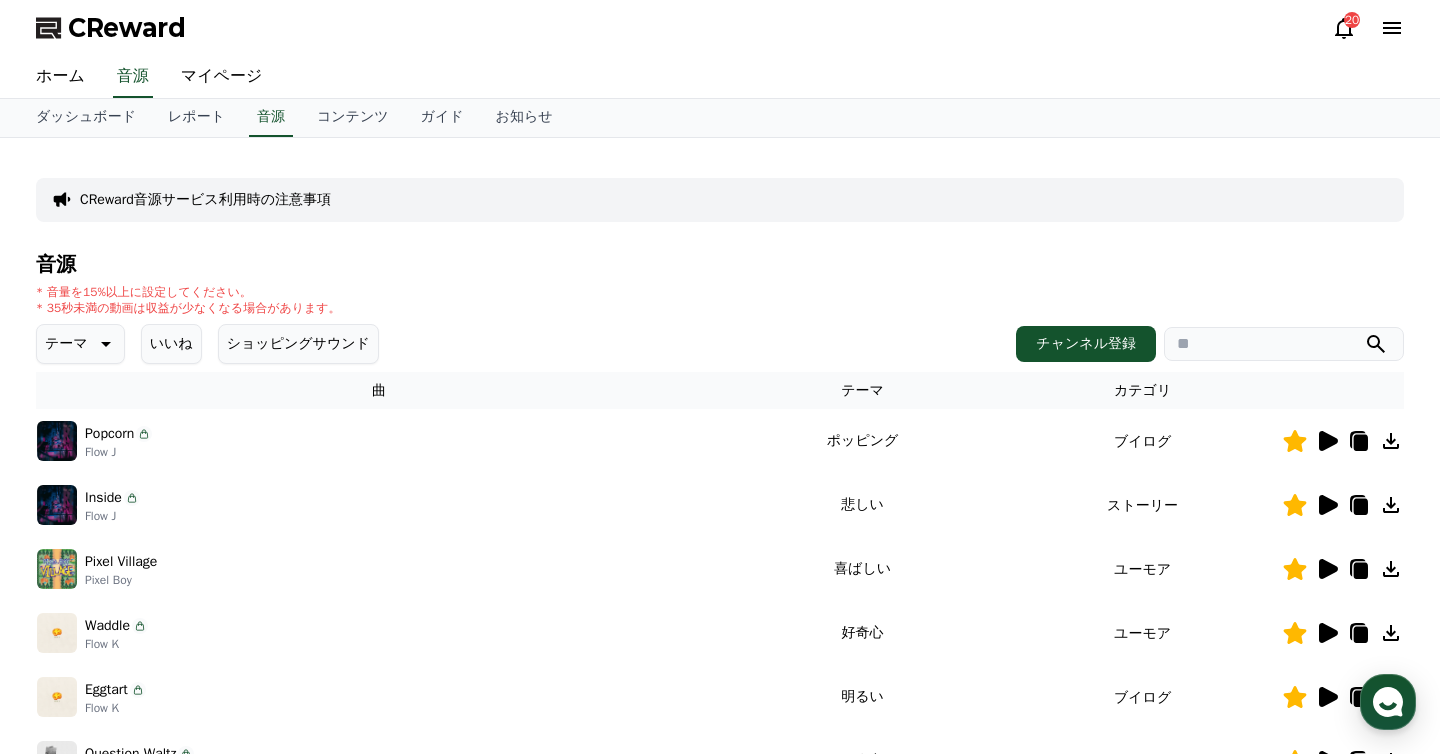 click on "曲" at bounding box center (379, 390) 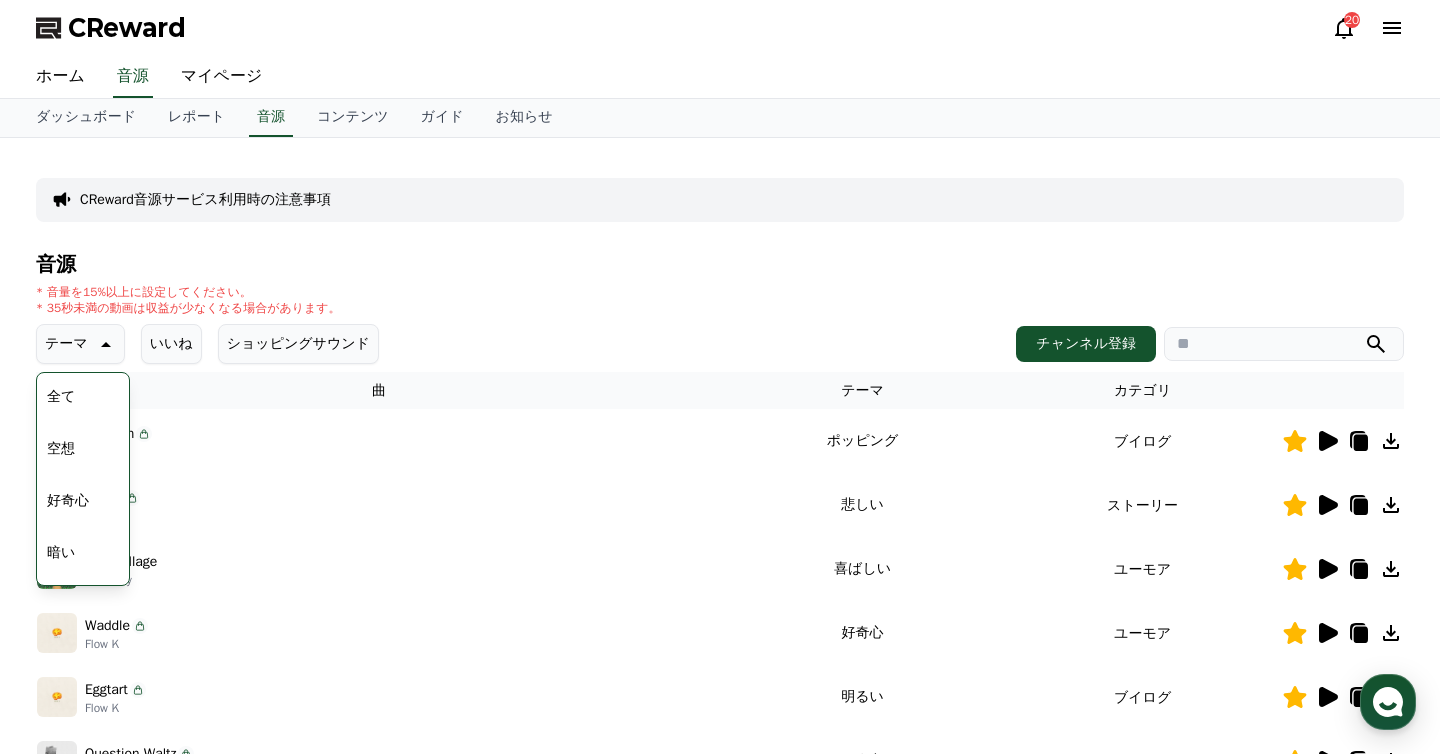 click on "全て" at bounding box center (61, 397) 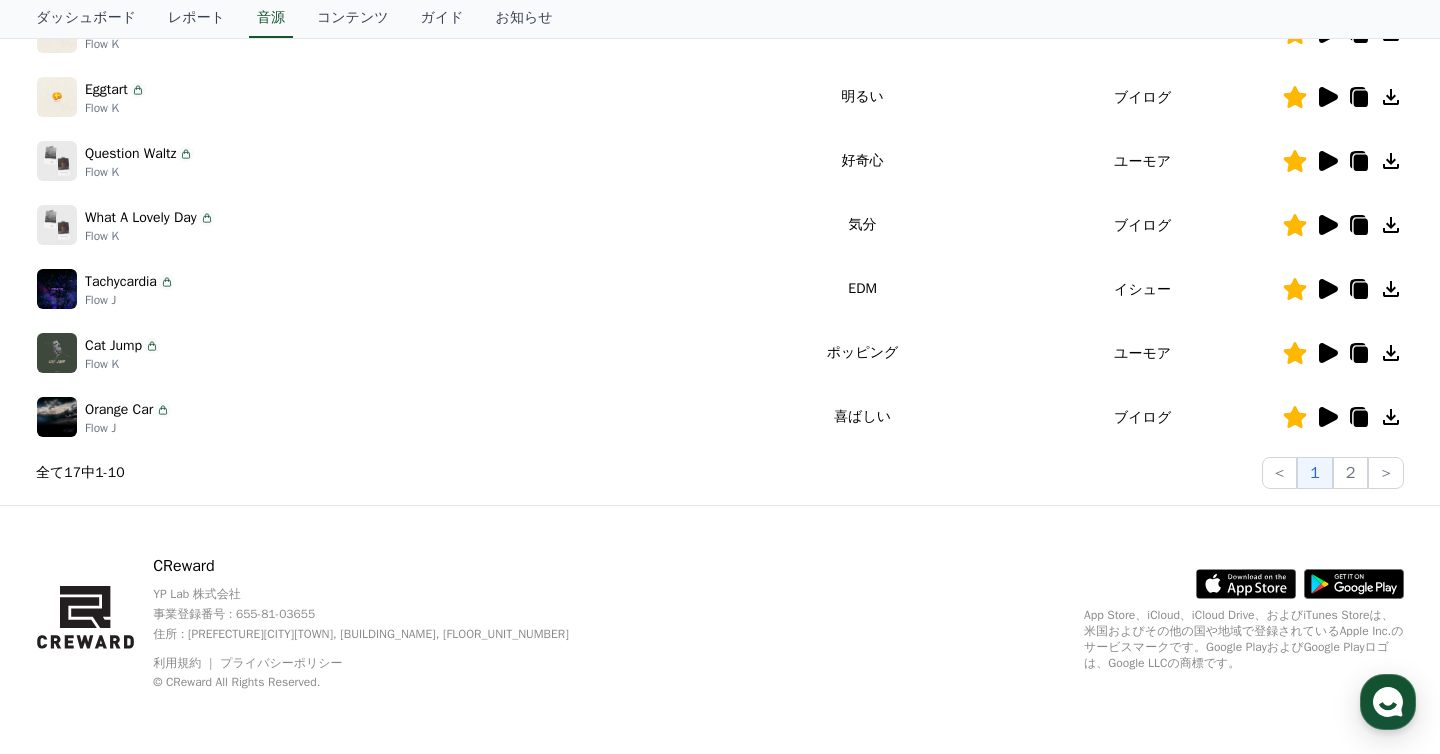 scroll, scrollTop: 0, scrollLeft: 0, axis: both 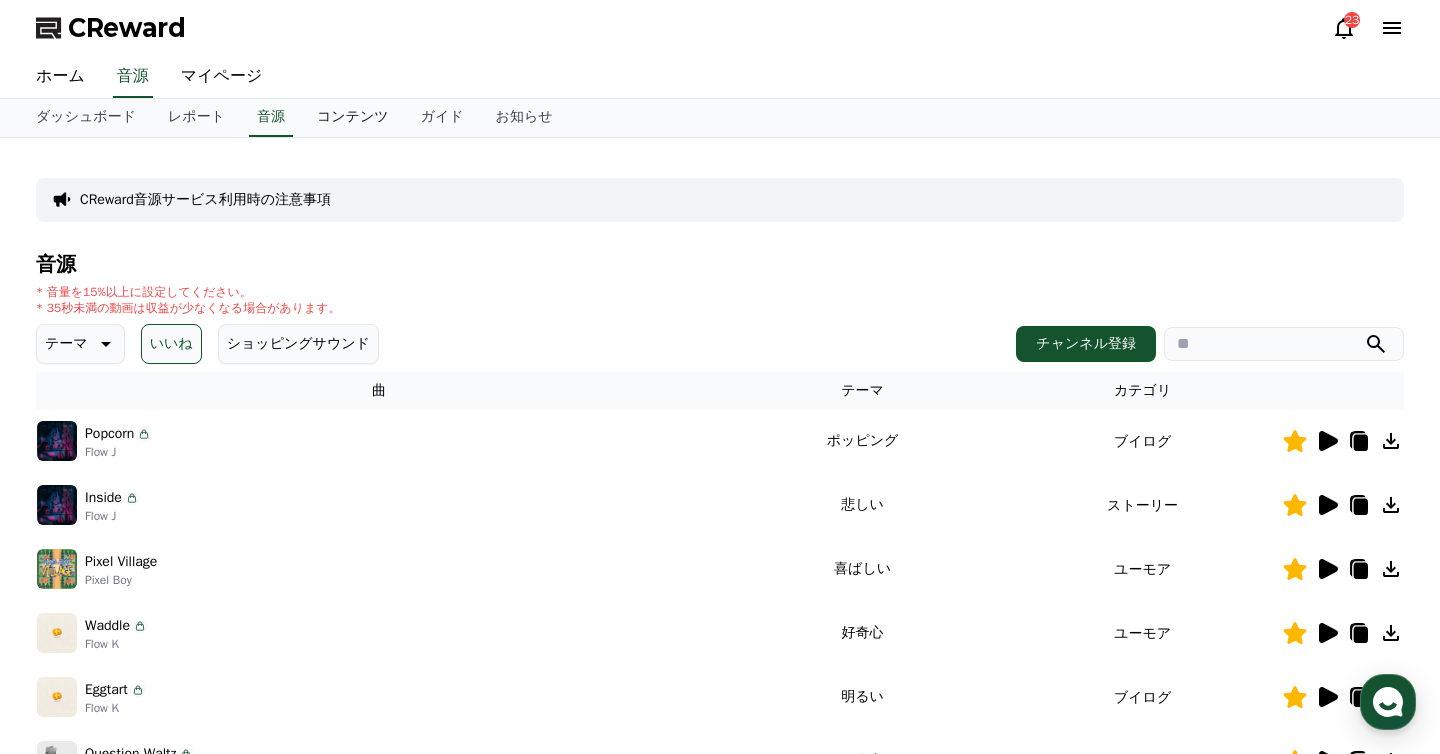 click on "コンテンツ" at bounding box center [353, 118] 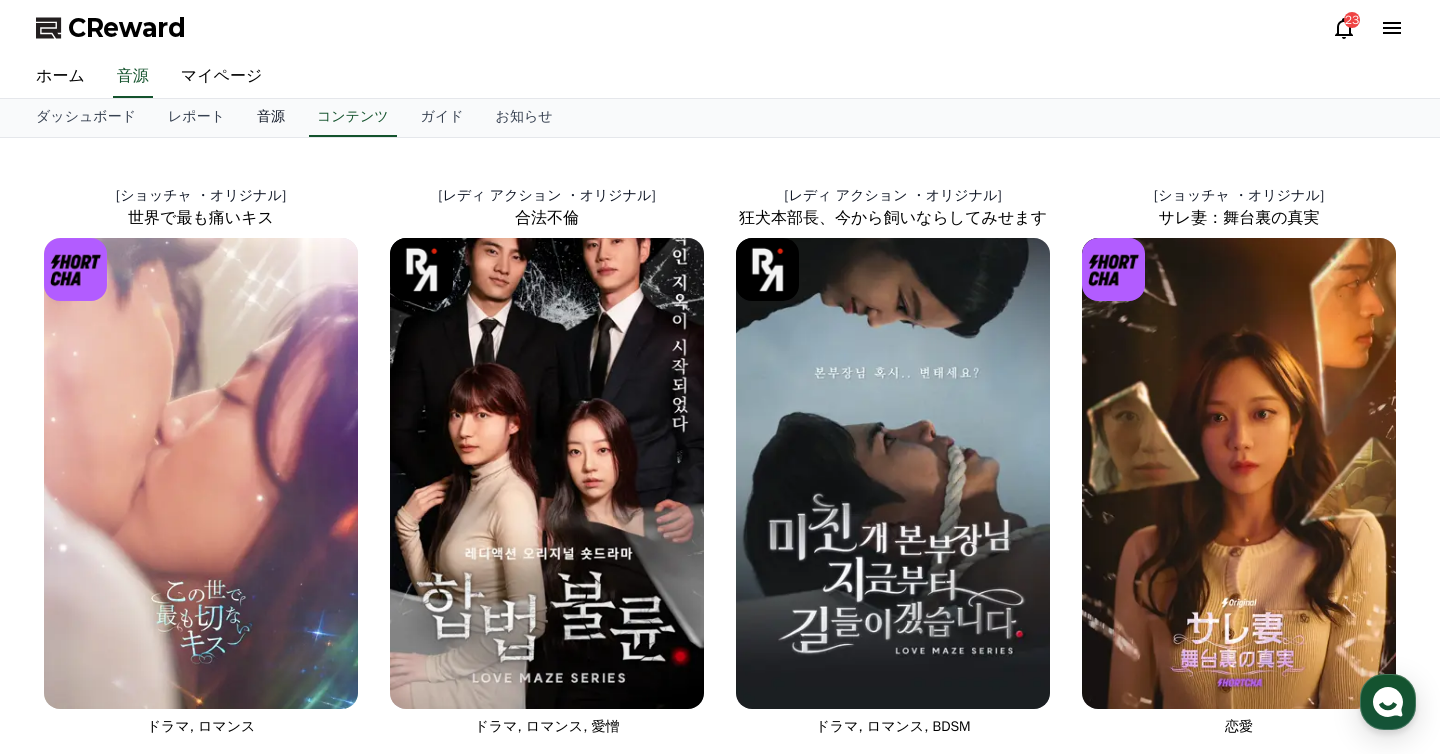click on "音源" at bounding box center (271, 118) 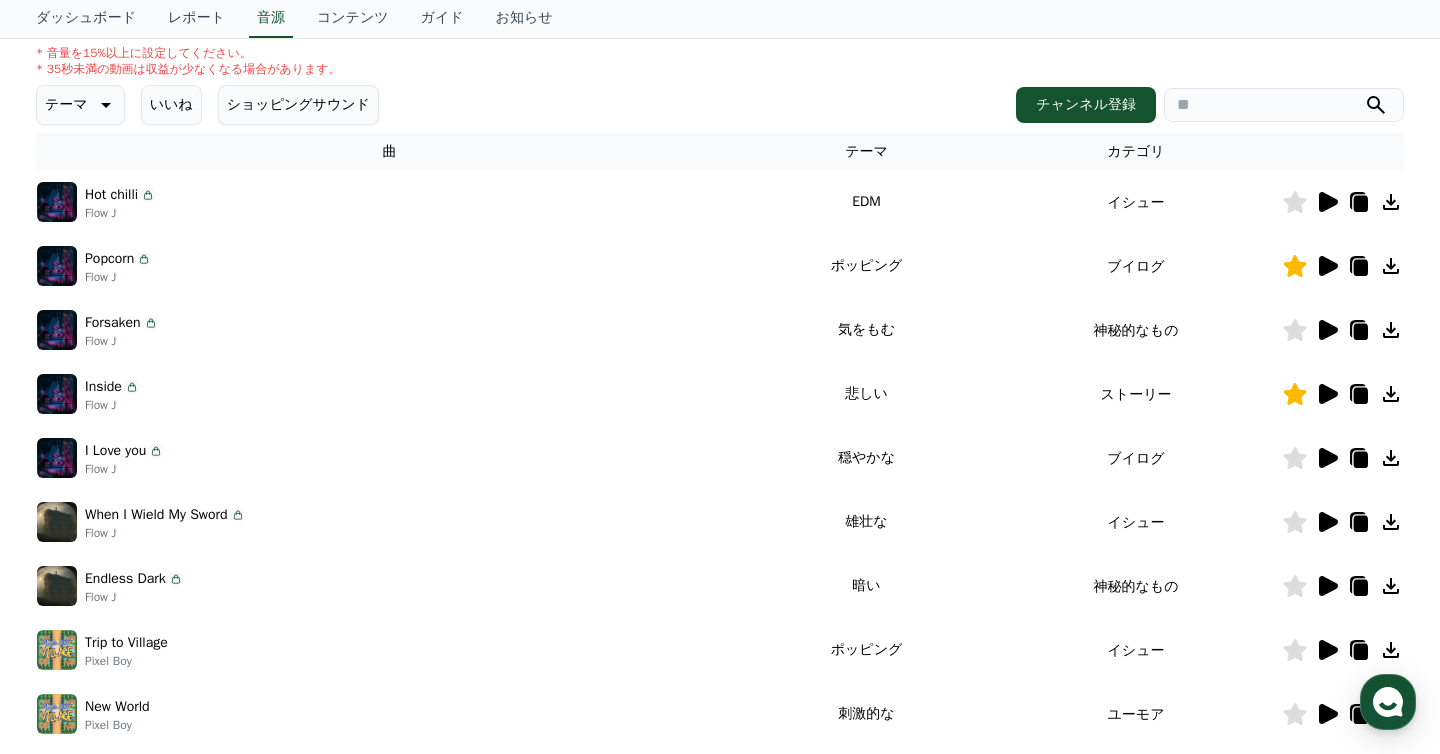 scroll, scrollTop: 222, scrollLeft: 0, axis: vertical 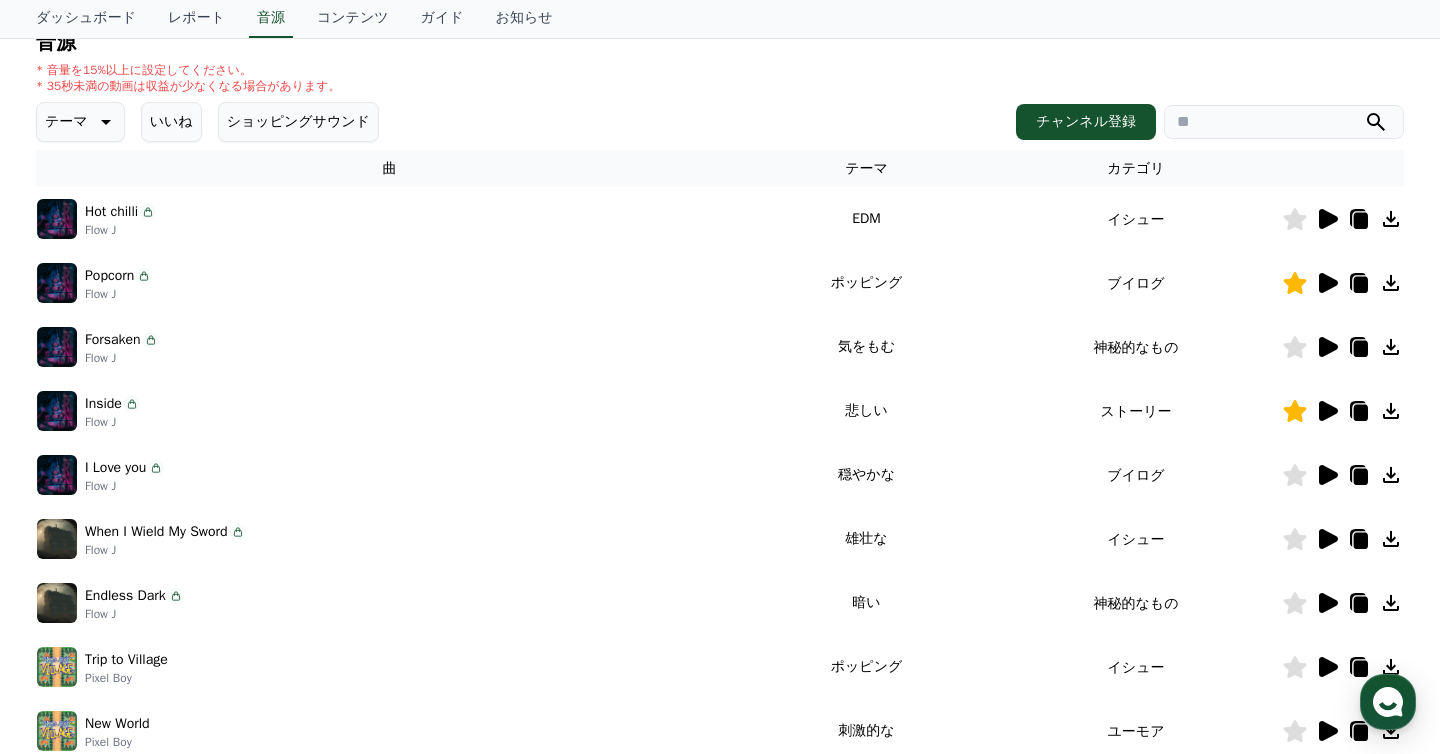 click 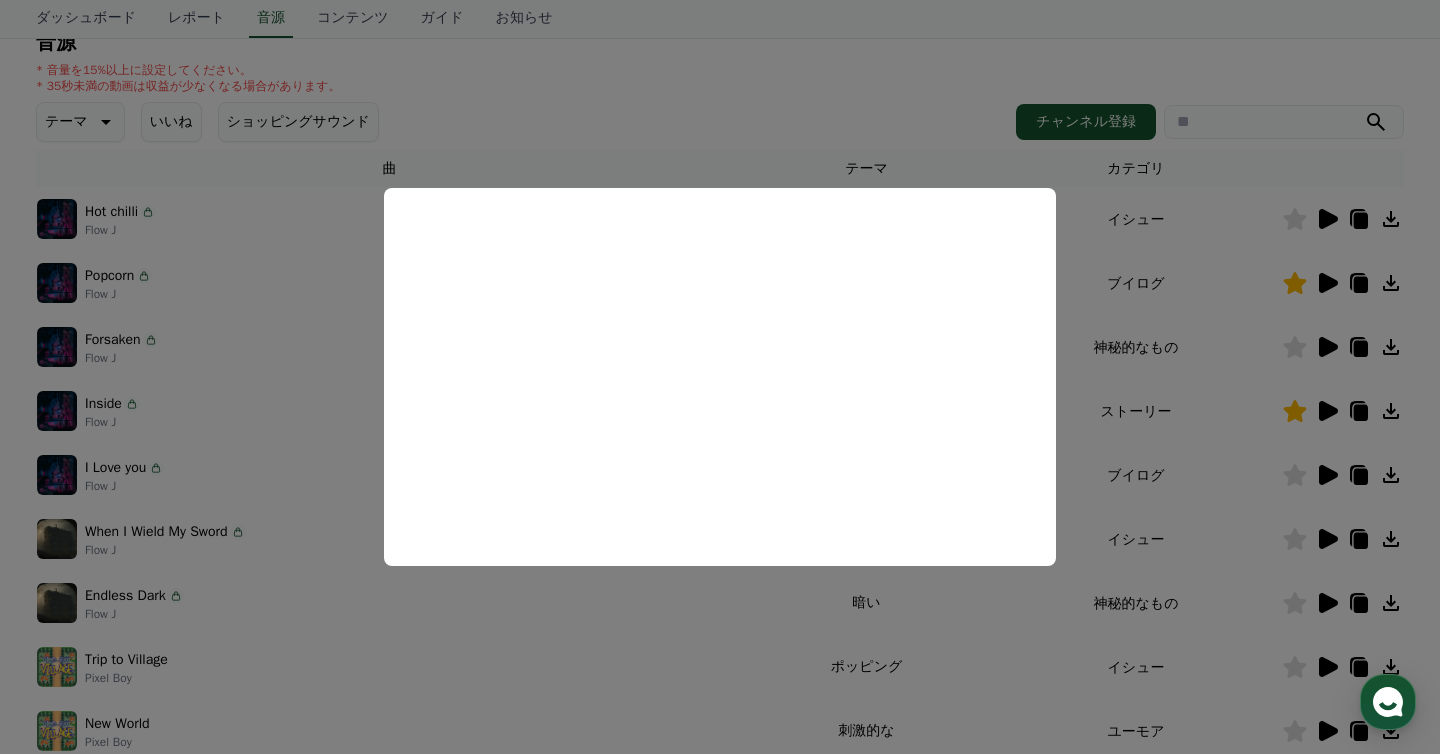 click at bounding box center [720, 377] 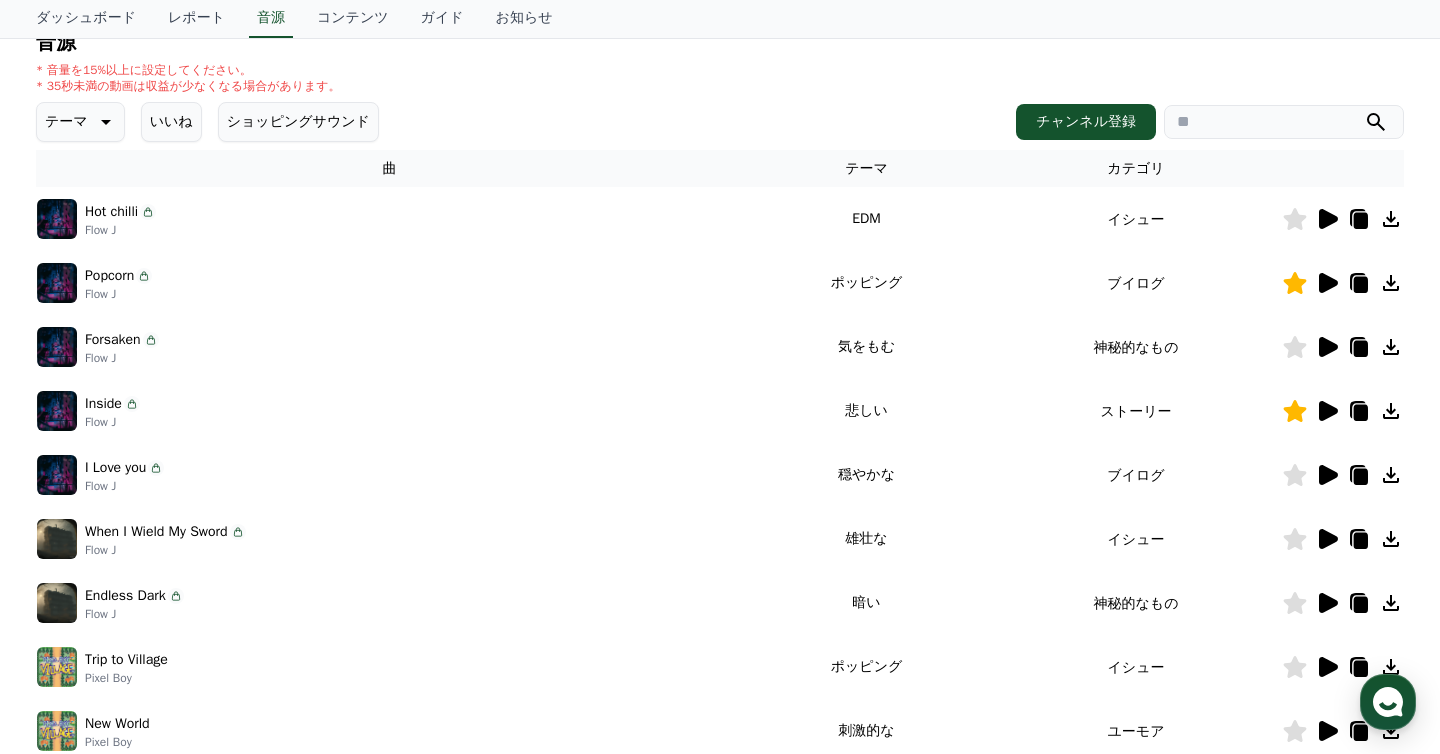 click 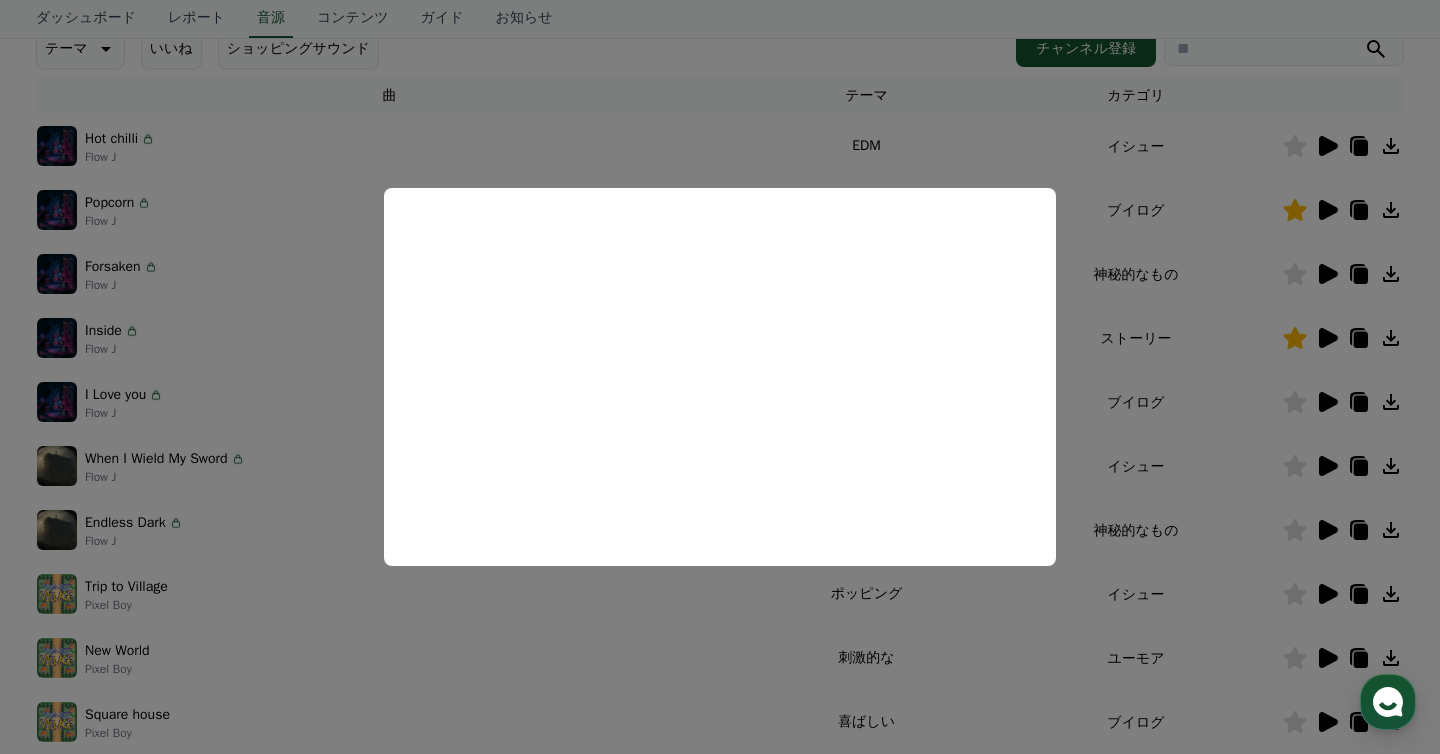 scroll, scrollTop: 297, scrollLeft: 0, axis: vertical 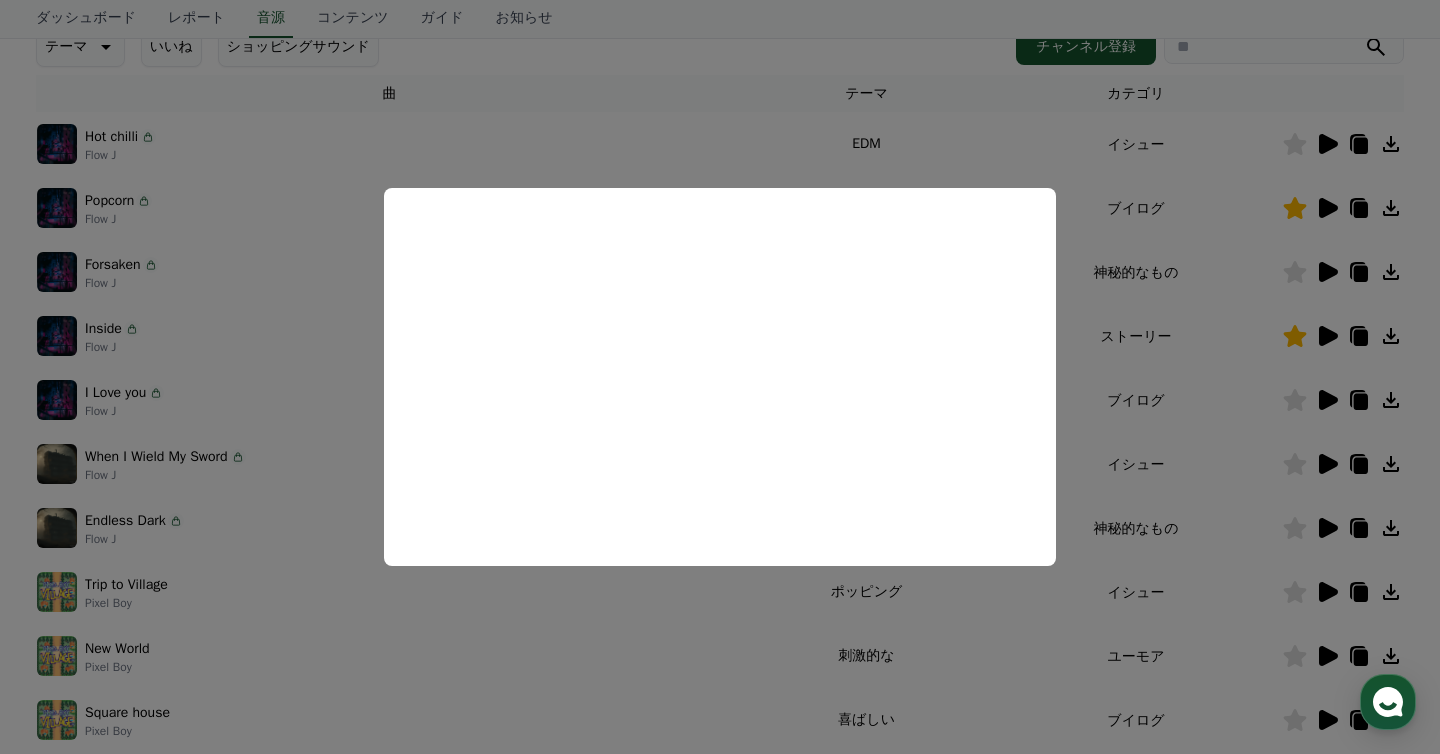 click at bounding box center [720, 377] 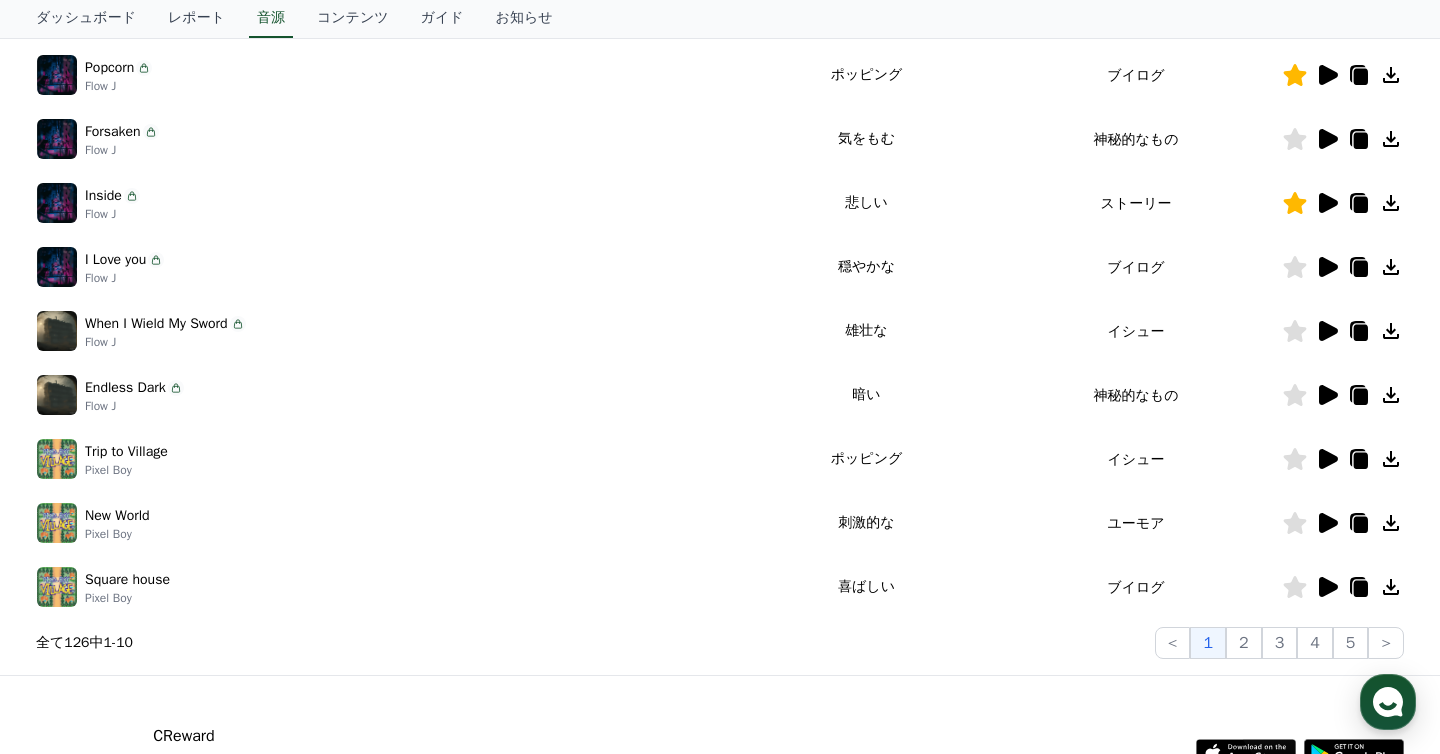 scroll, scrollTop: 449, scrollLeft: 0, axis: vertical 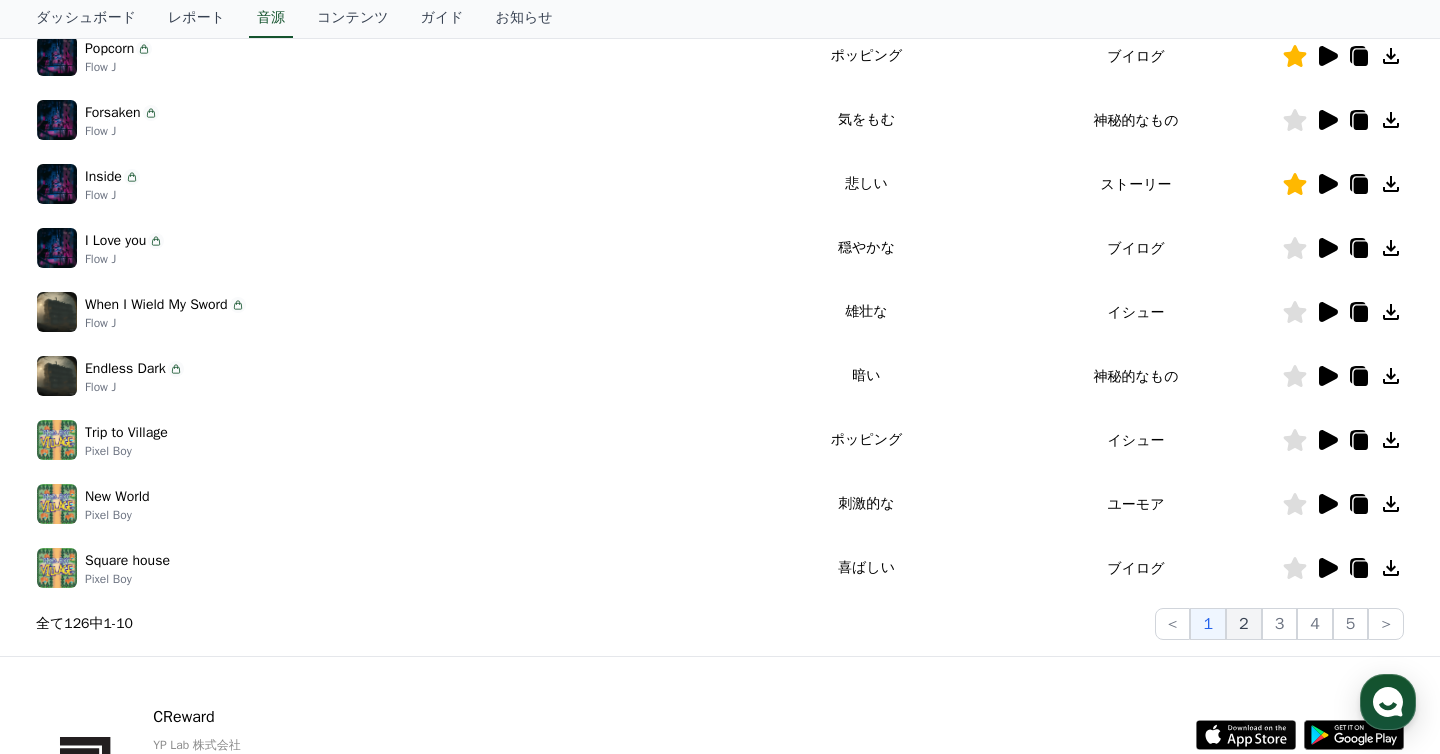click on "2" 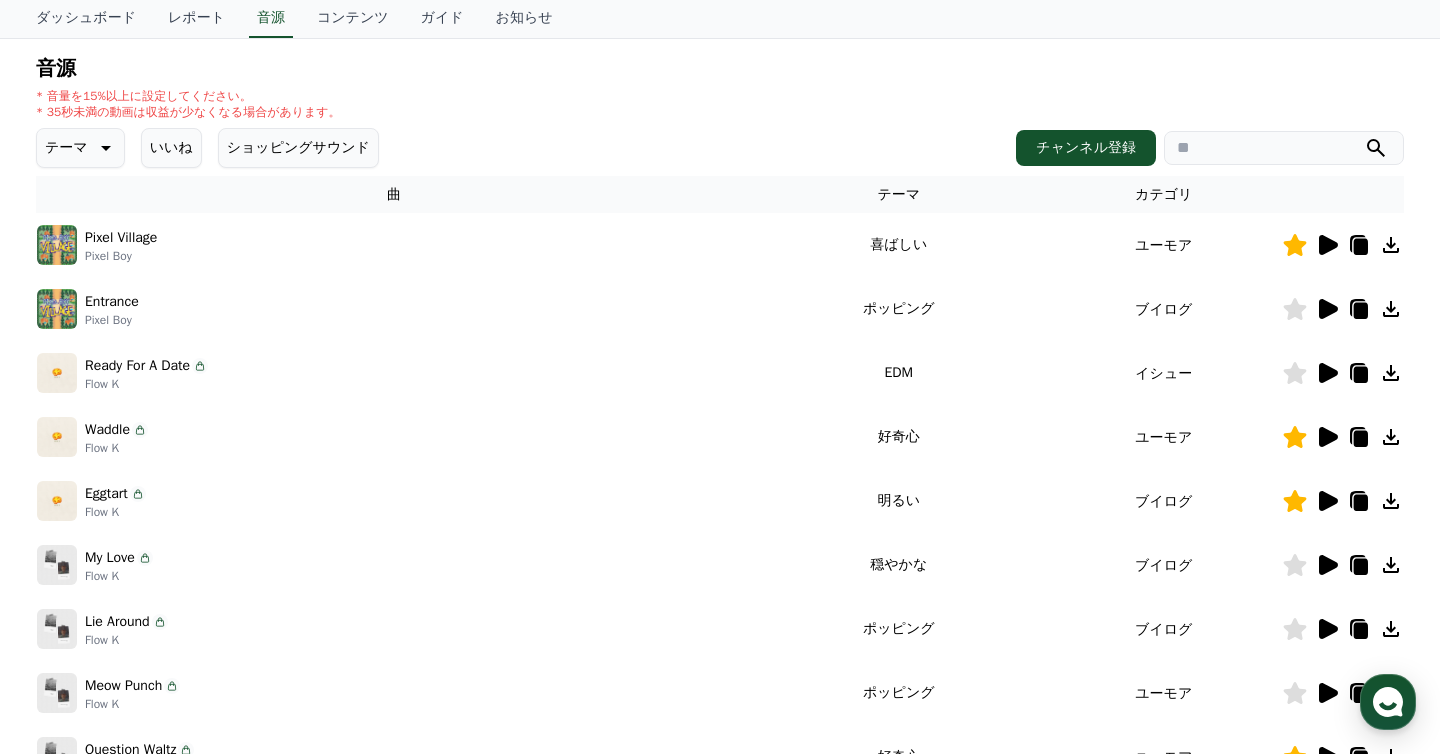 scroll, scrollTop: 195, scrollLeft: 0, axis: vertical 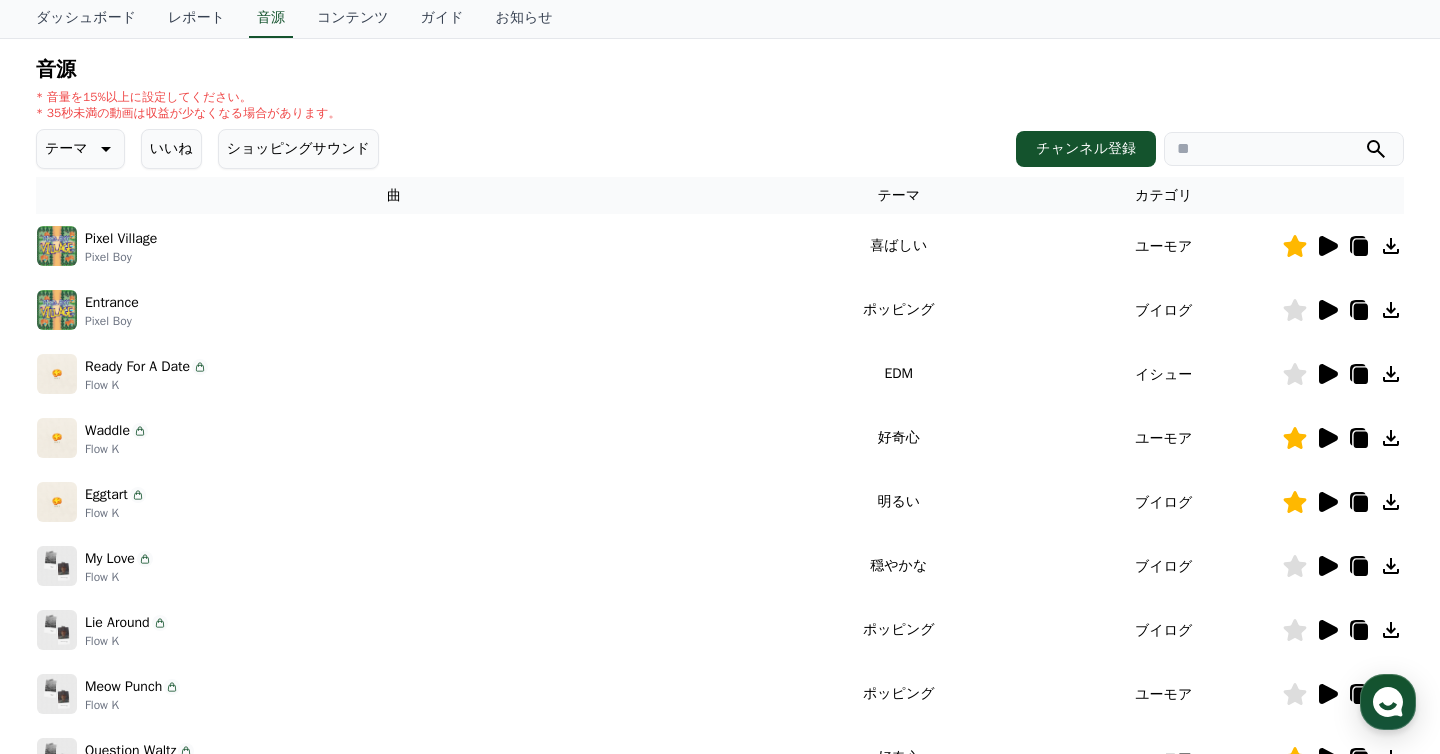 click 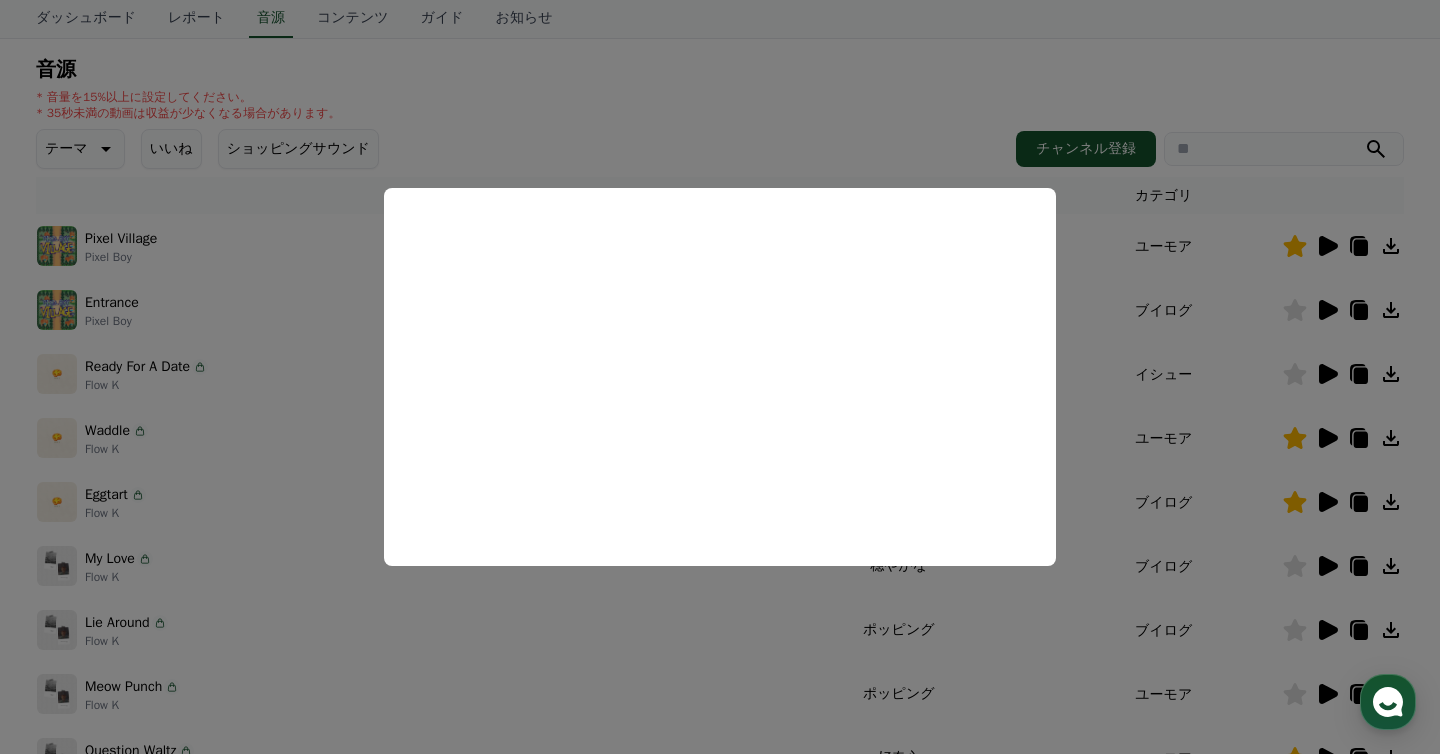 click at bounding box center (720, 377) 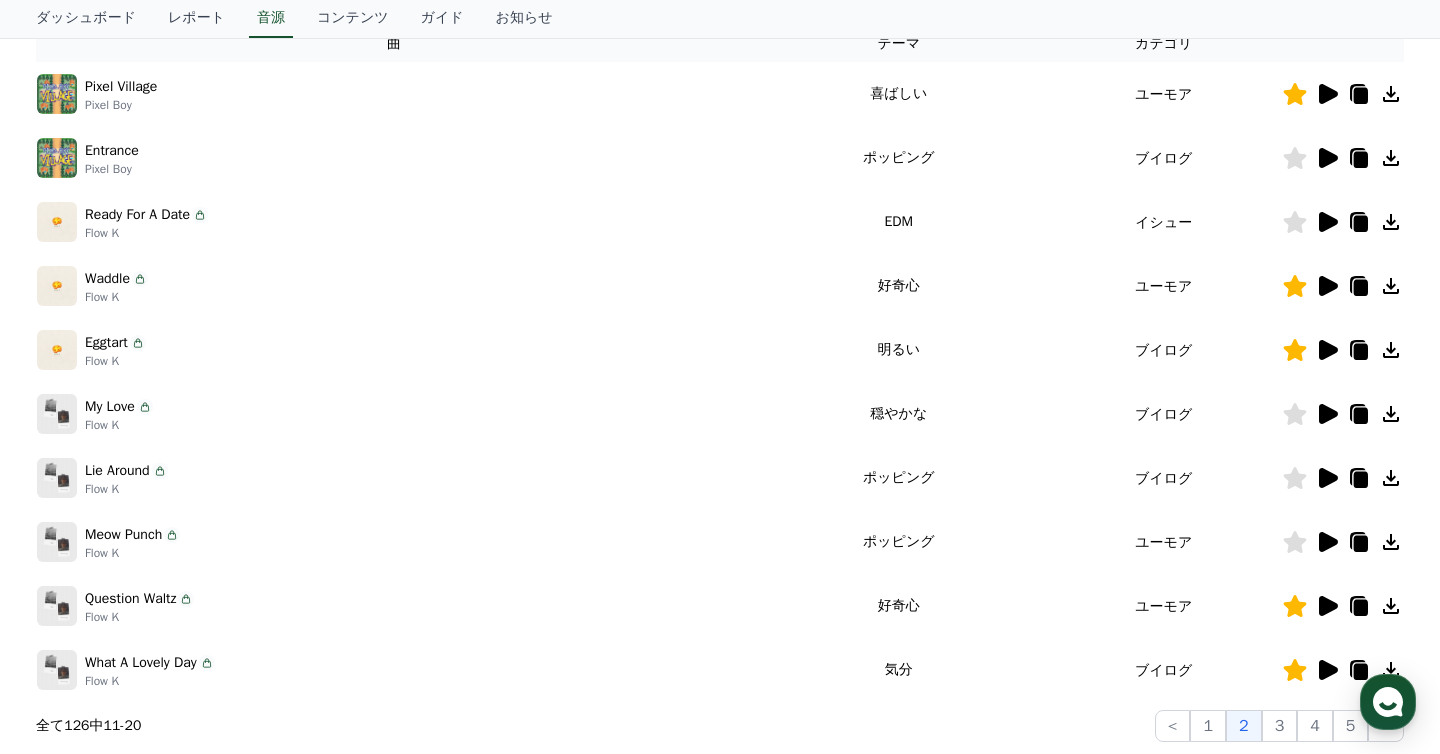 scroll, scrollTop: 358, scrollLeft: 0, axis: vertical 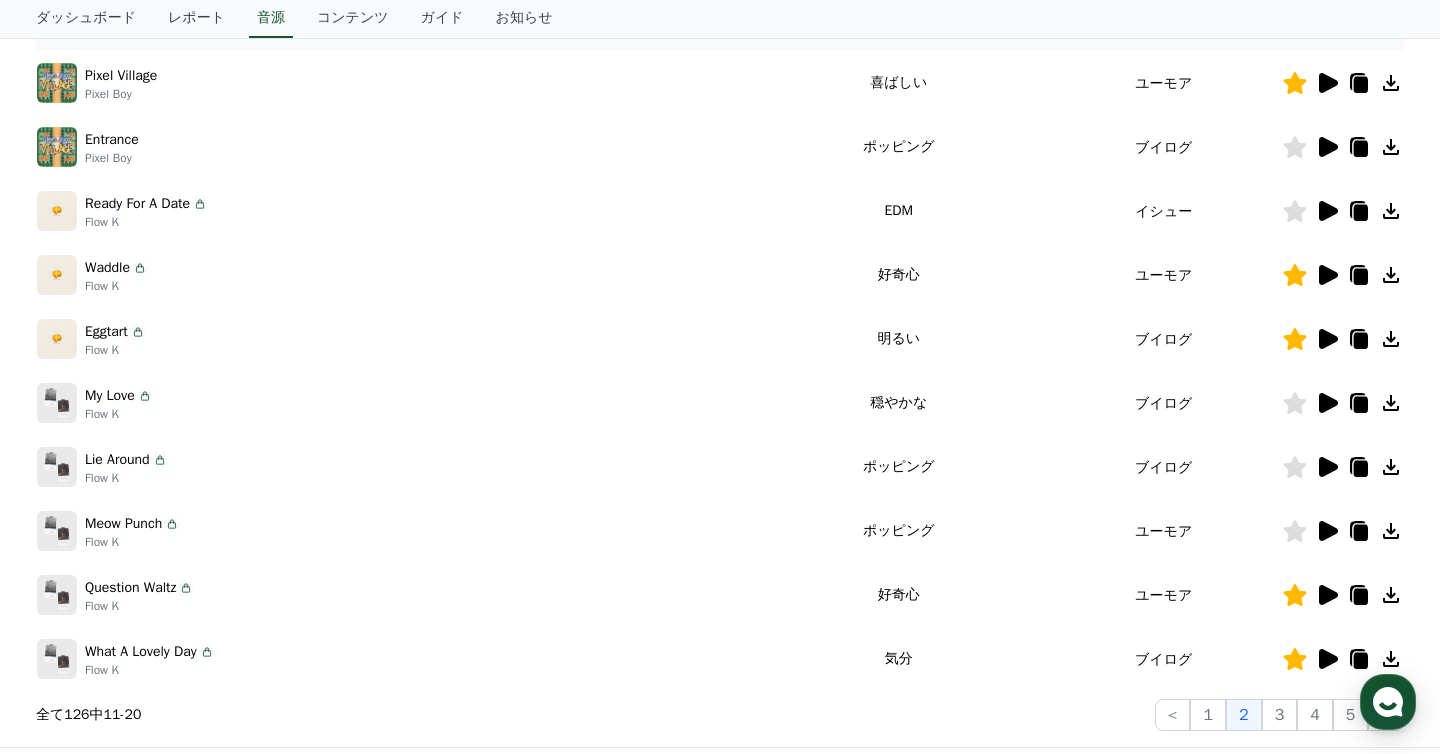 click 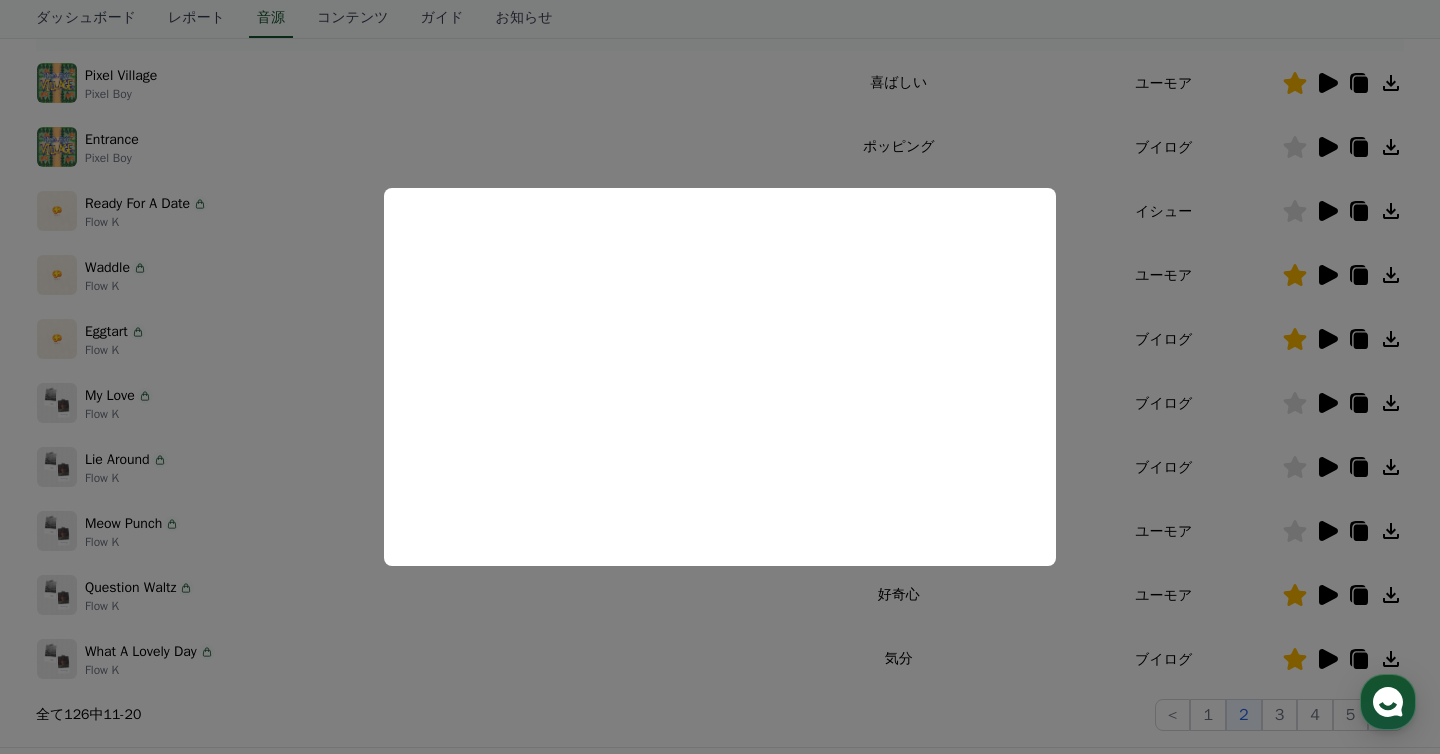 click at bounding box center (720, 377) 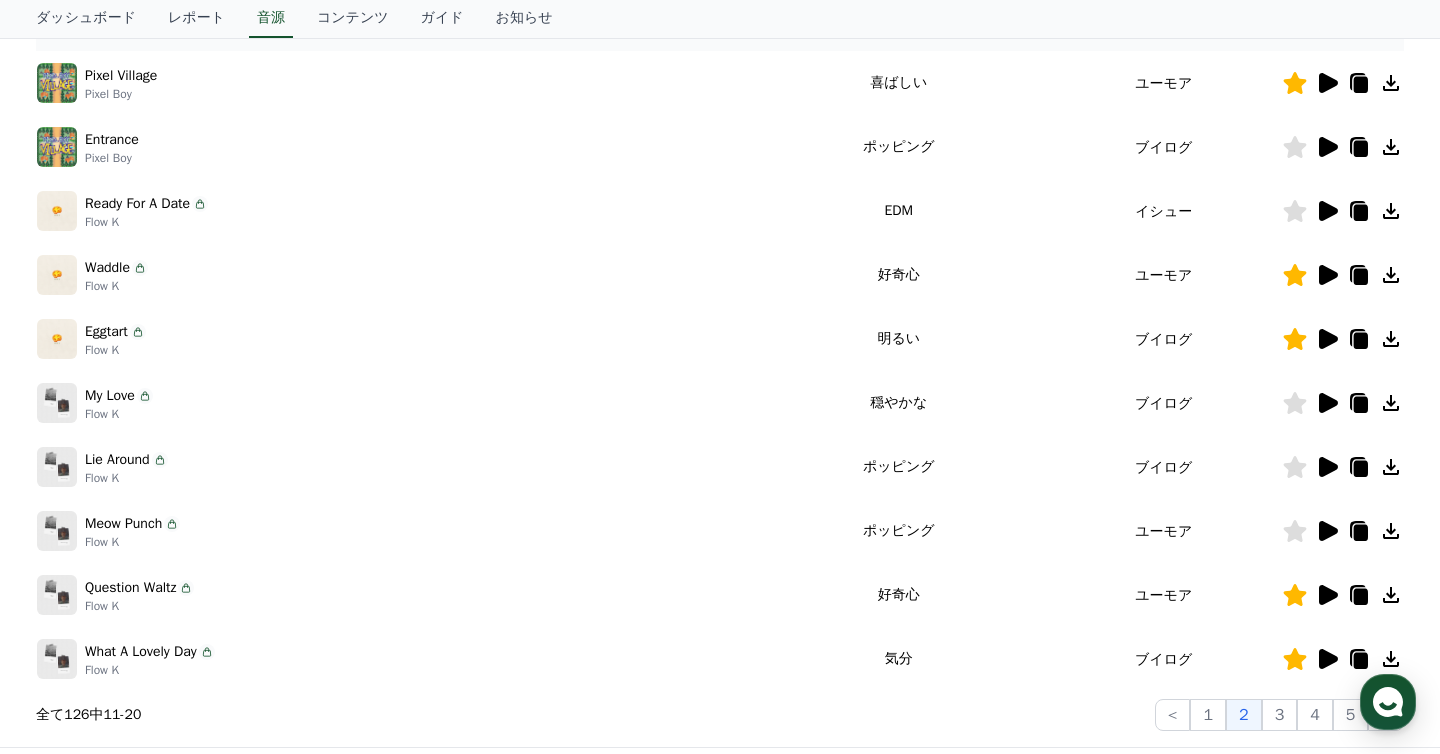 click 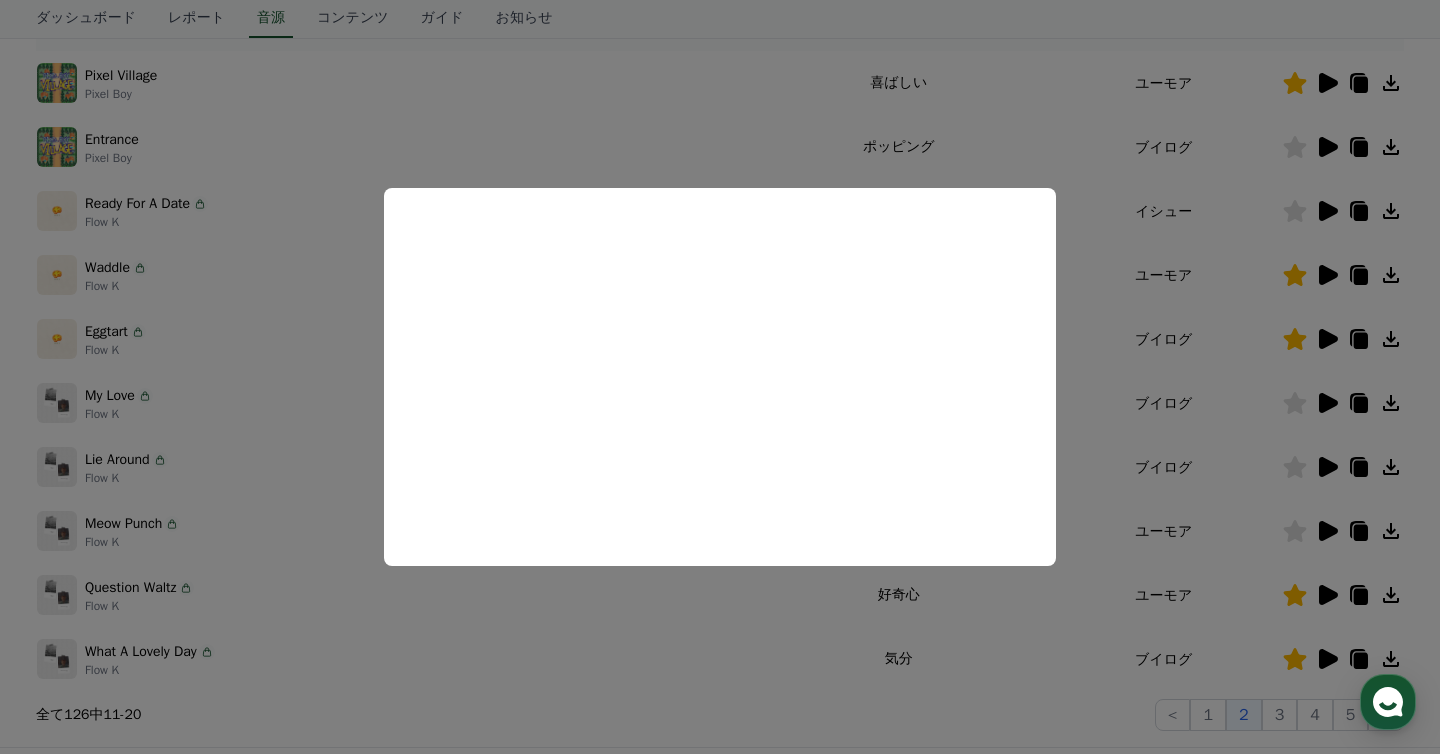 click at bounding box center (720, 377) 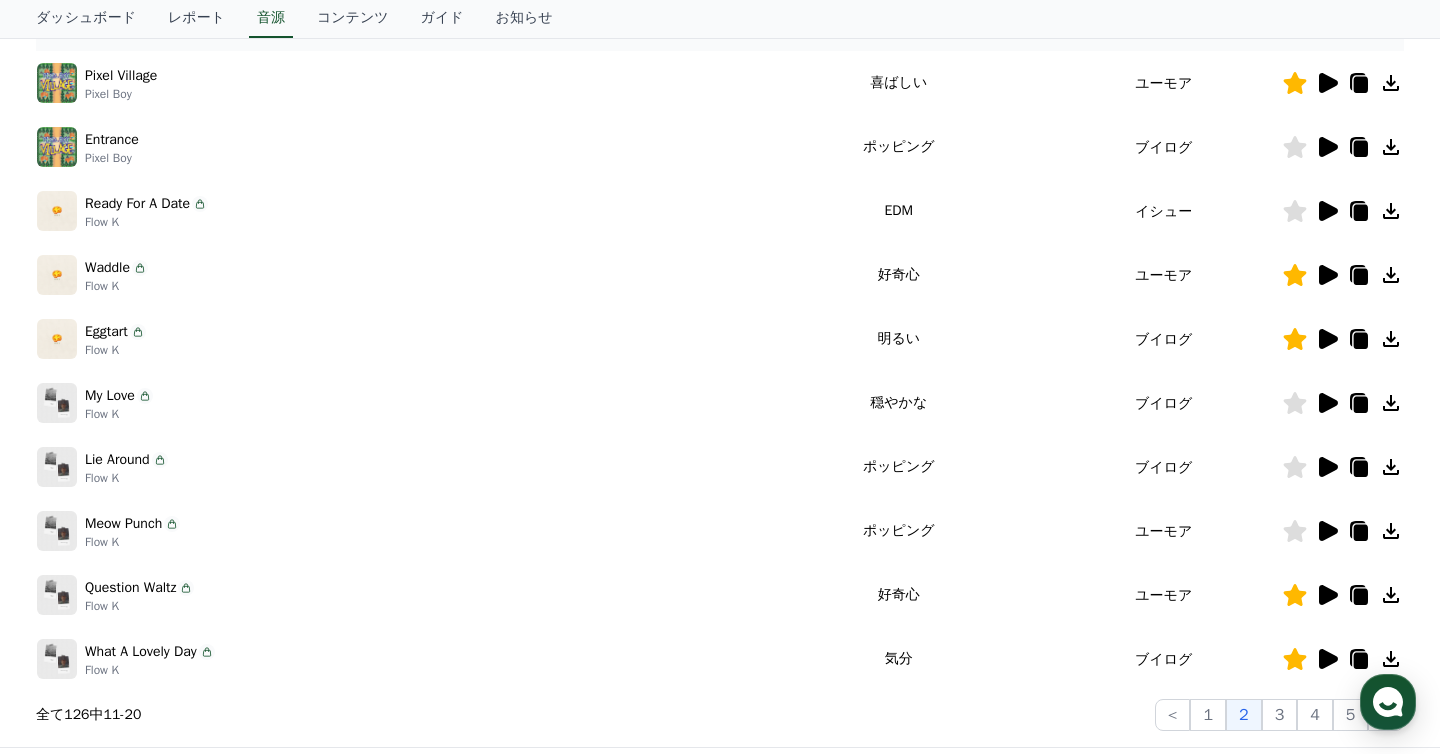 click 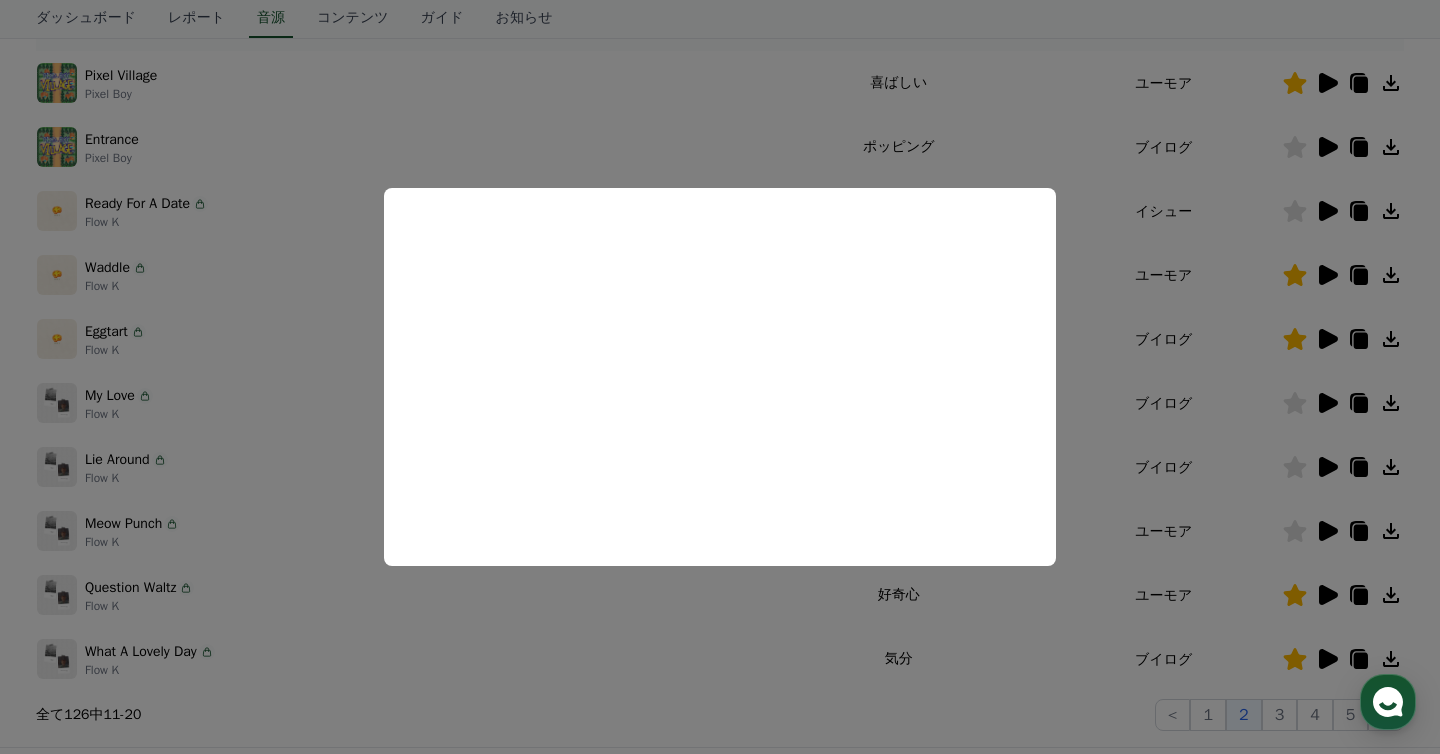 click at bounding box center [720, 377] 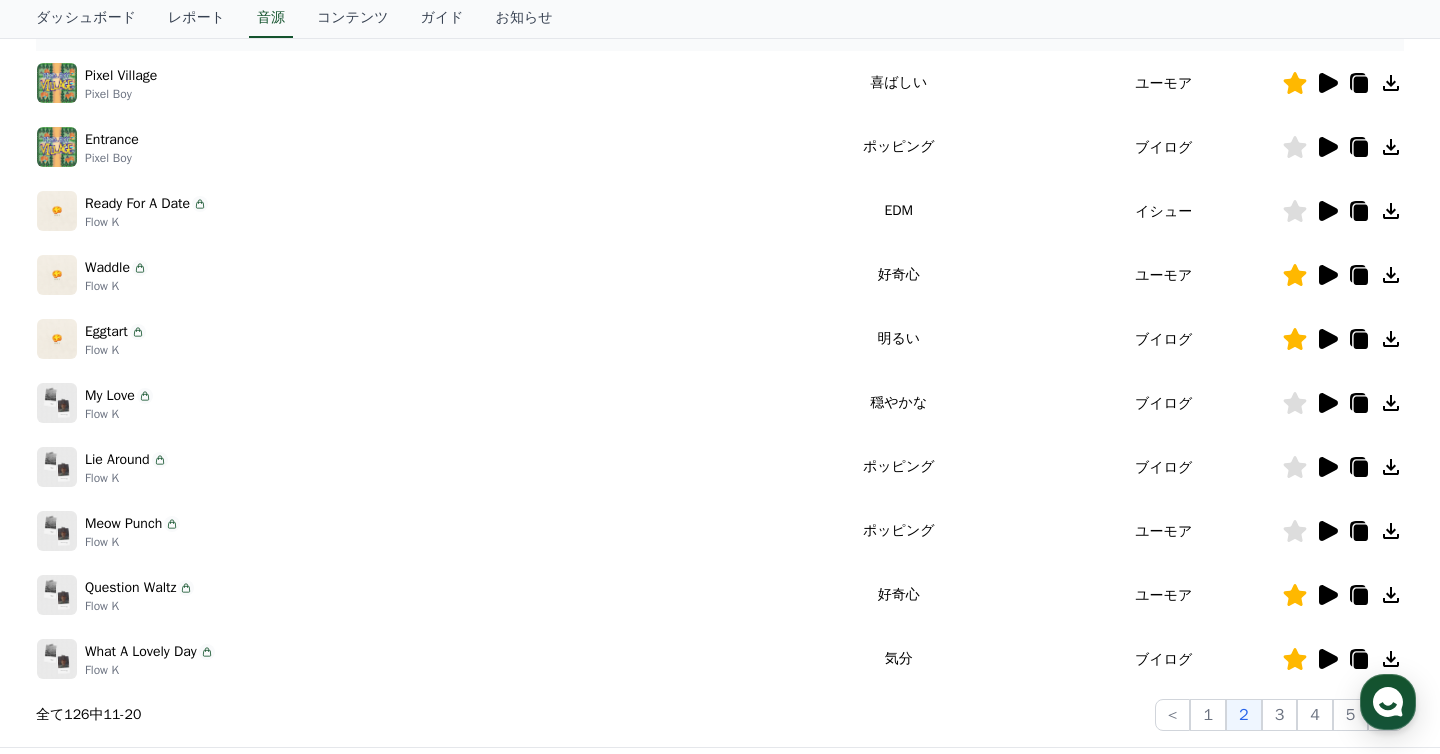 click 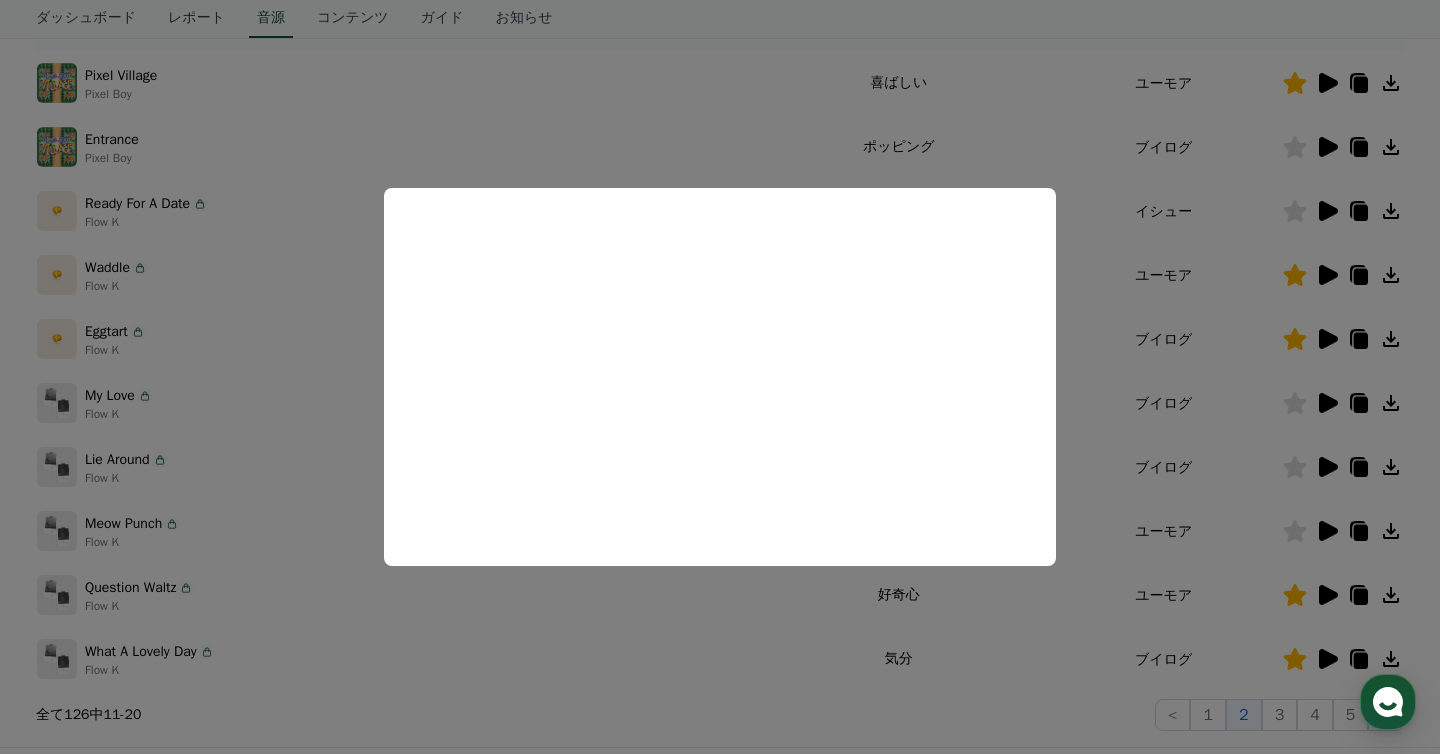 click at bounding box center (720, 377) 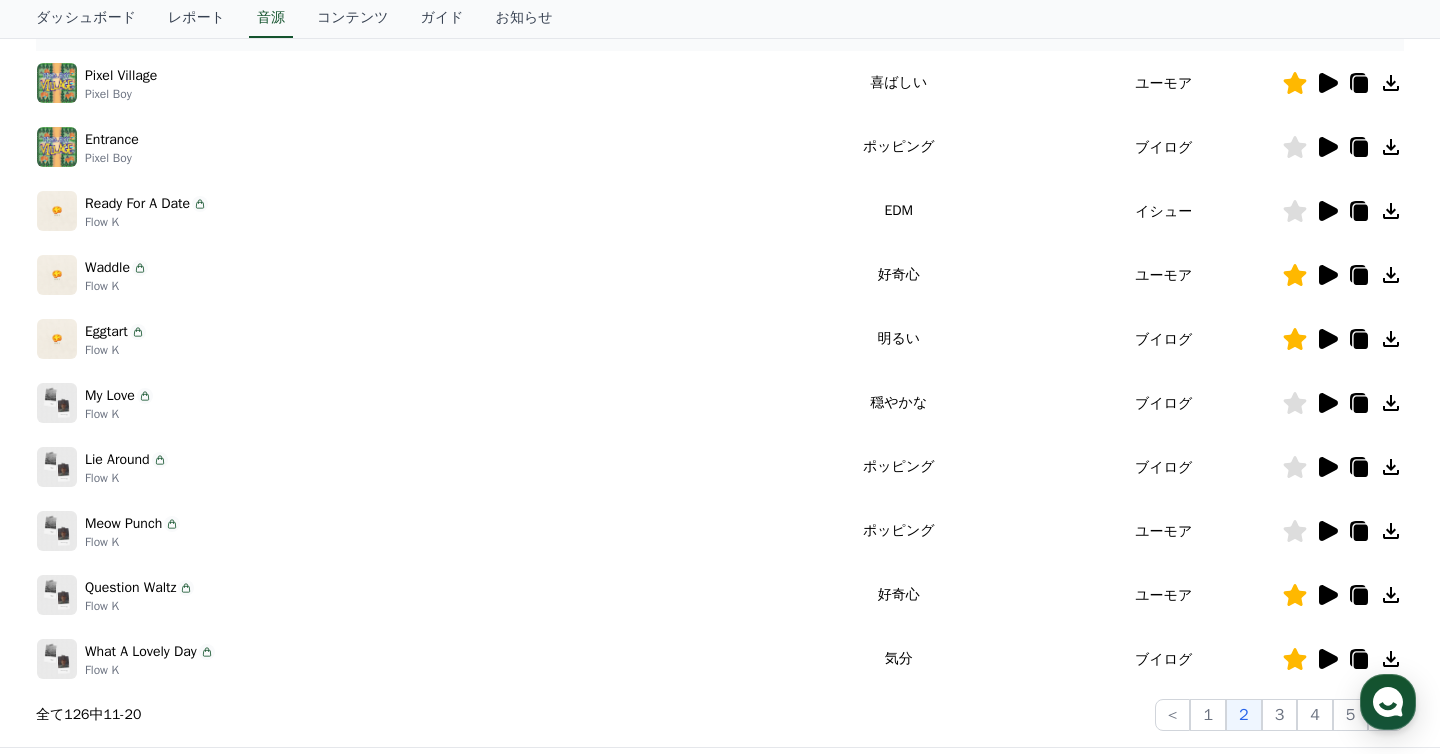 click 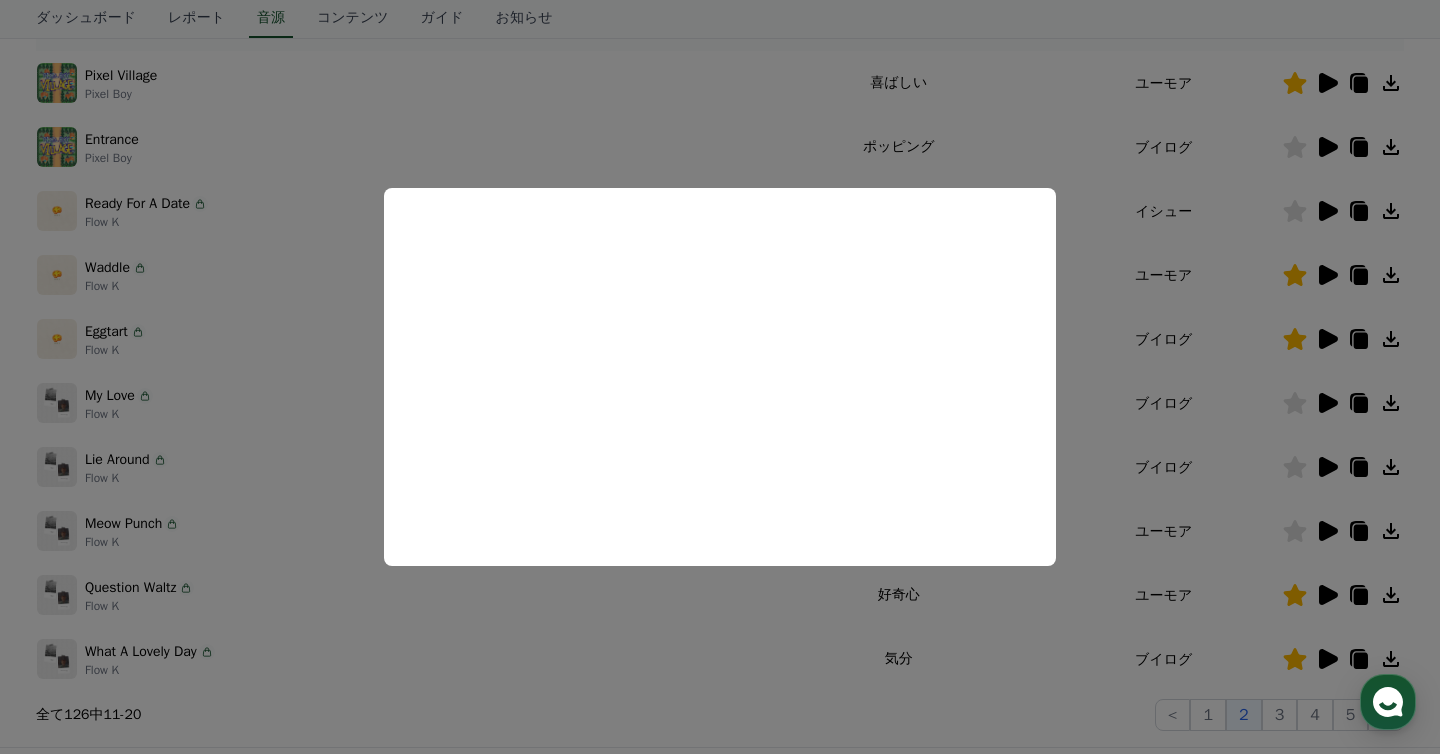 click at bounding box center (720, 377) 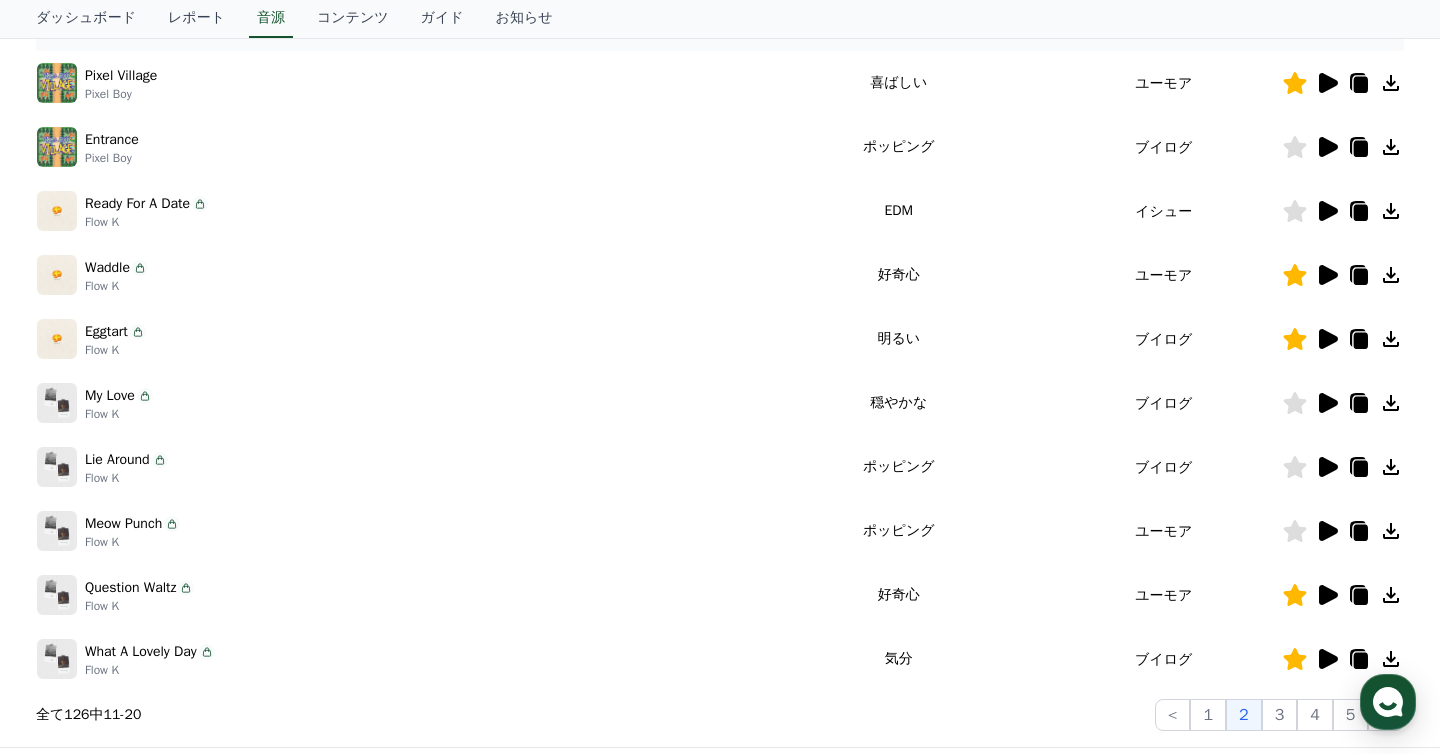 click 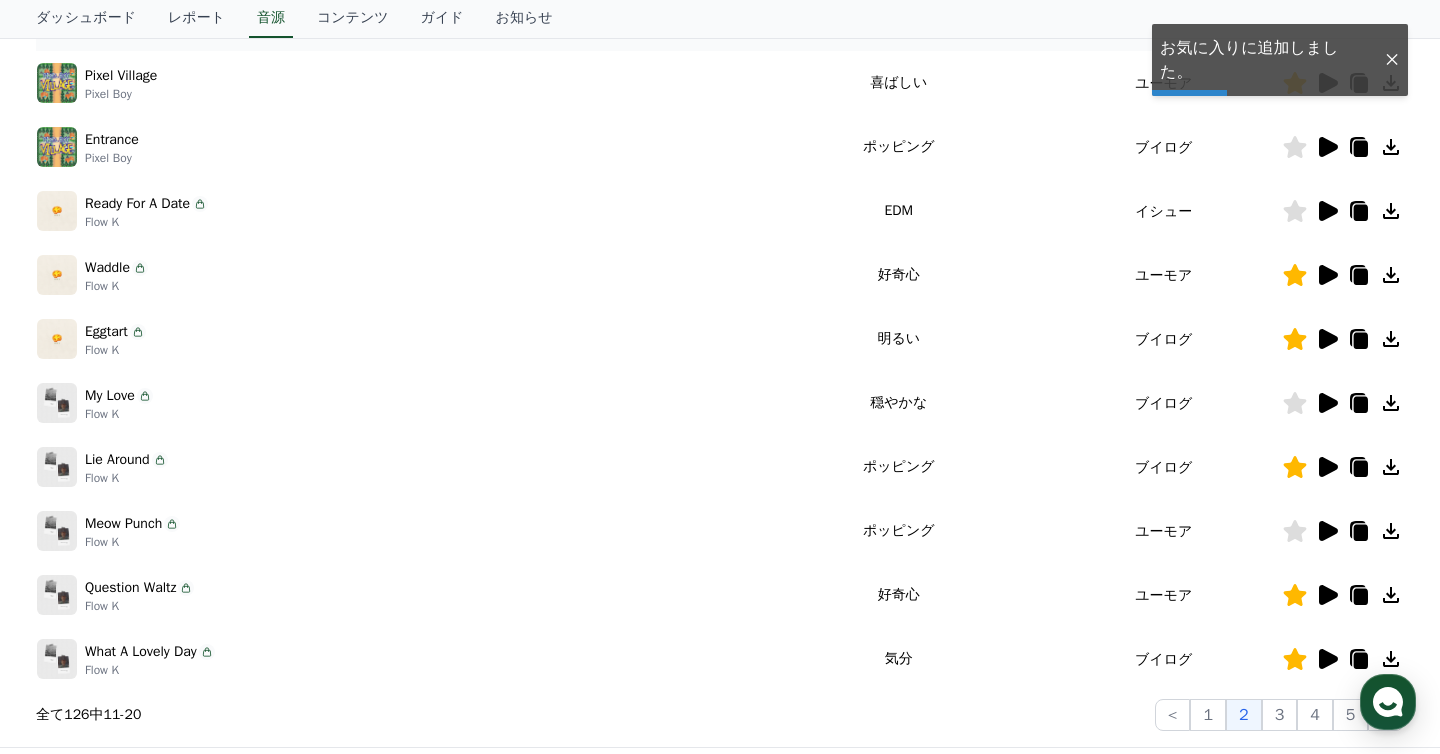 click 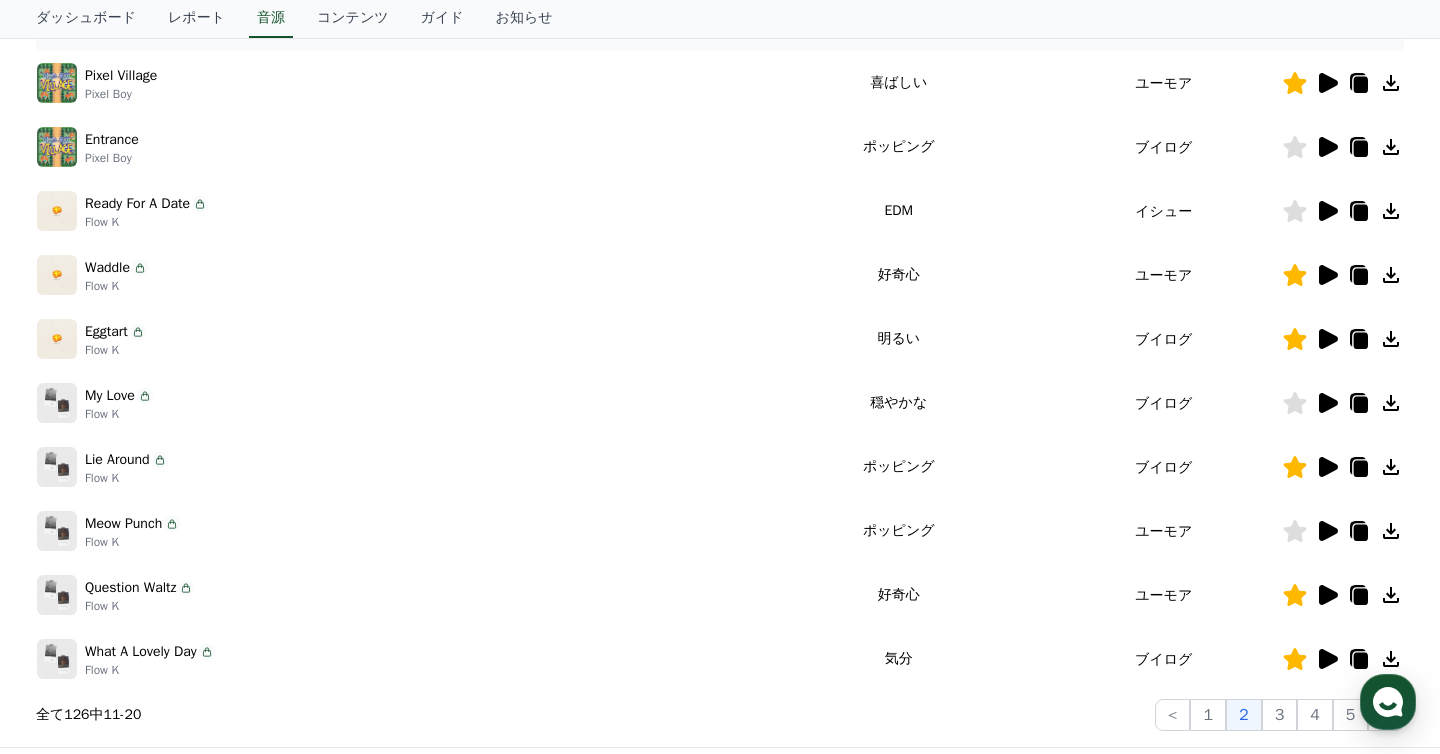 type 